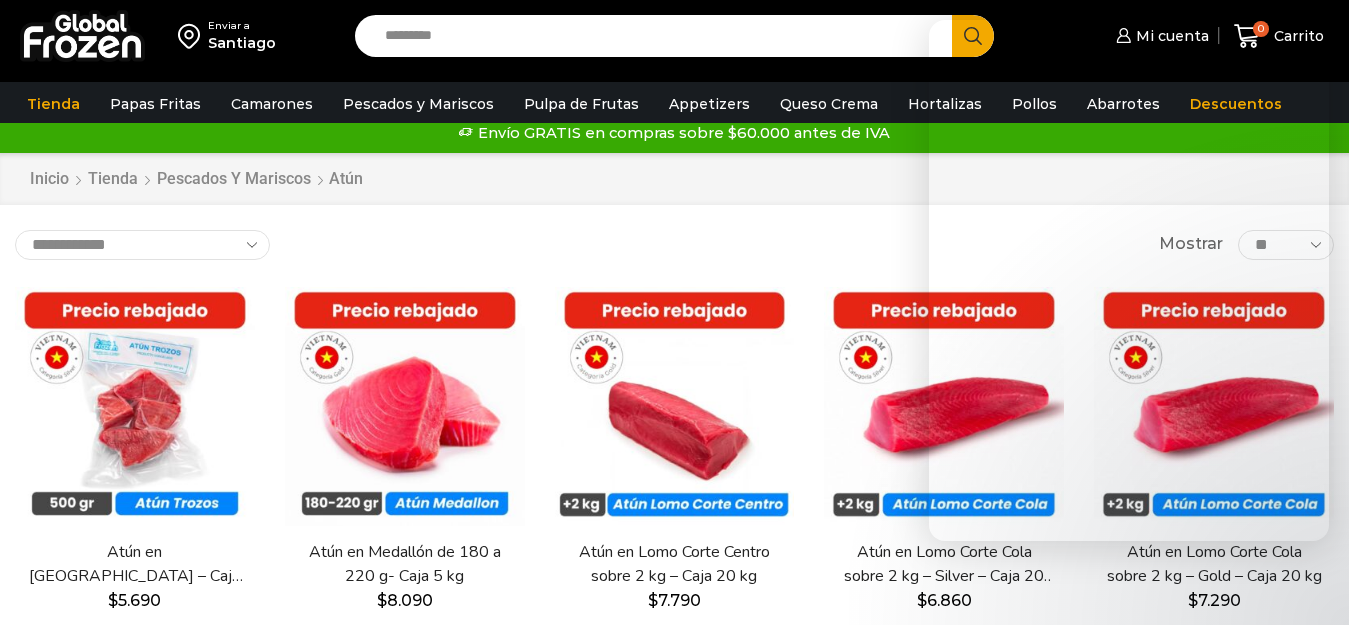 scroll, scrollTop: 0, scrollLeft: 0, axis: both 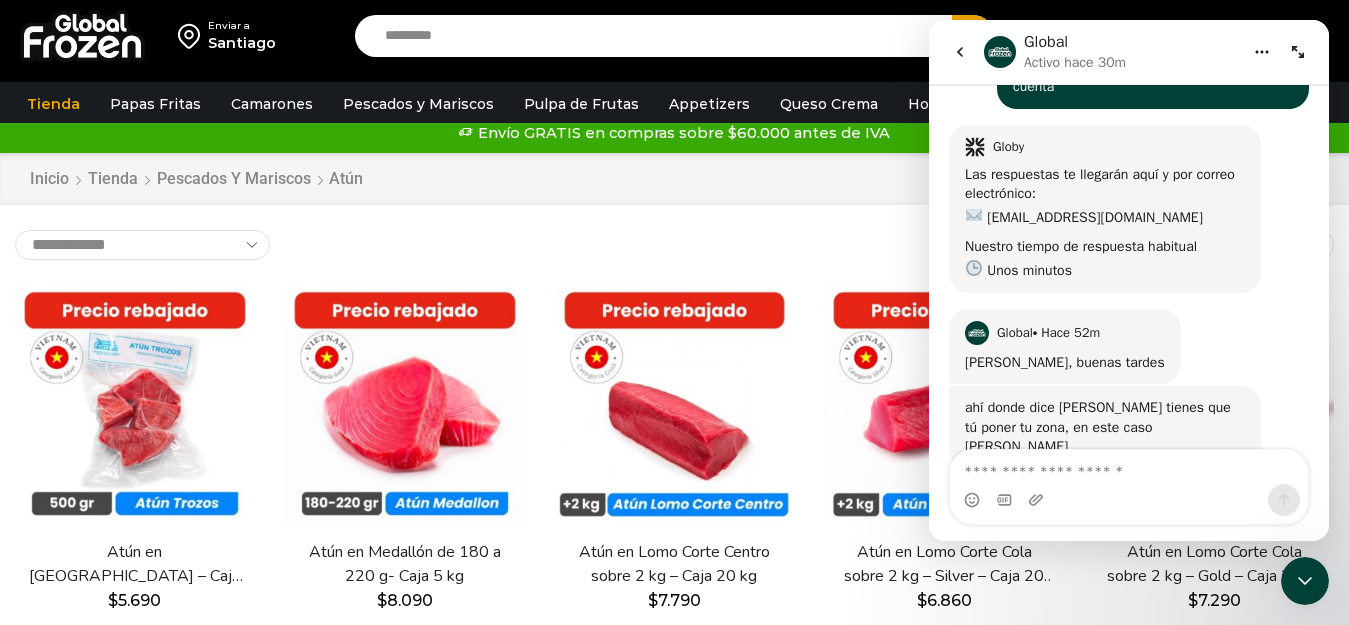 click at bounding box center [1129, 467] 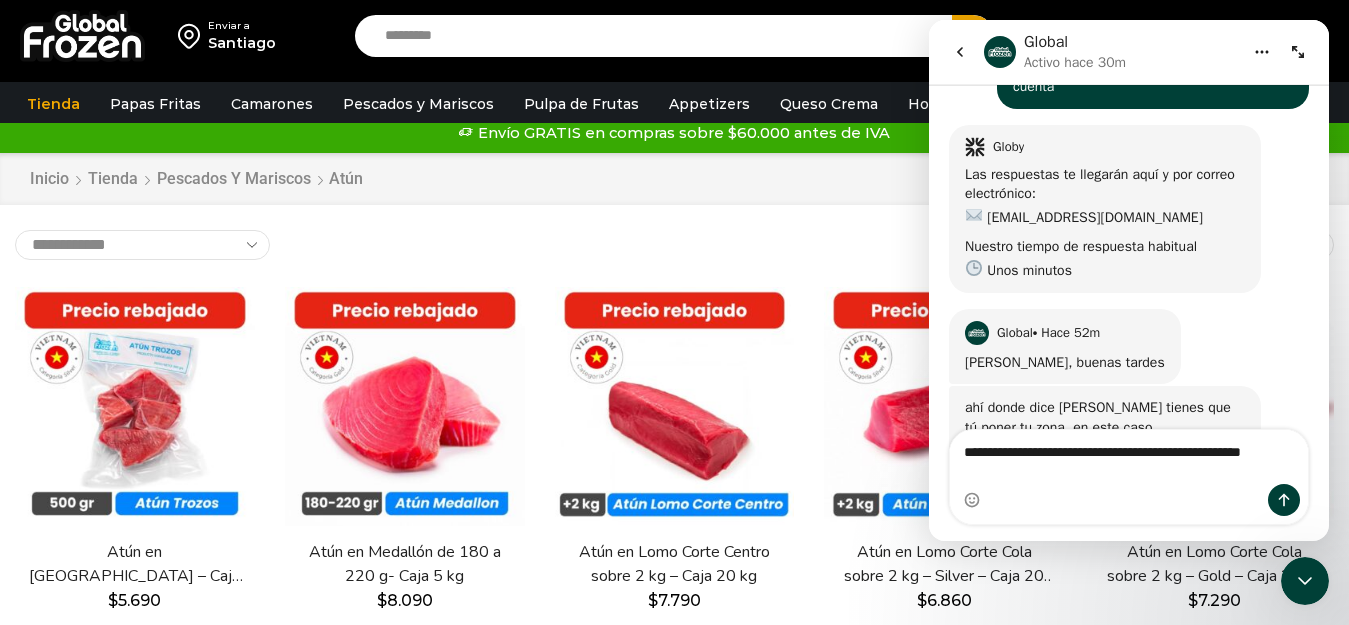 scroll, scrollTop: 162, scrollLeft: 0, axis: vertical 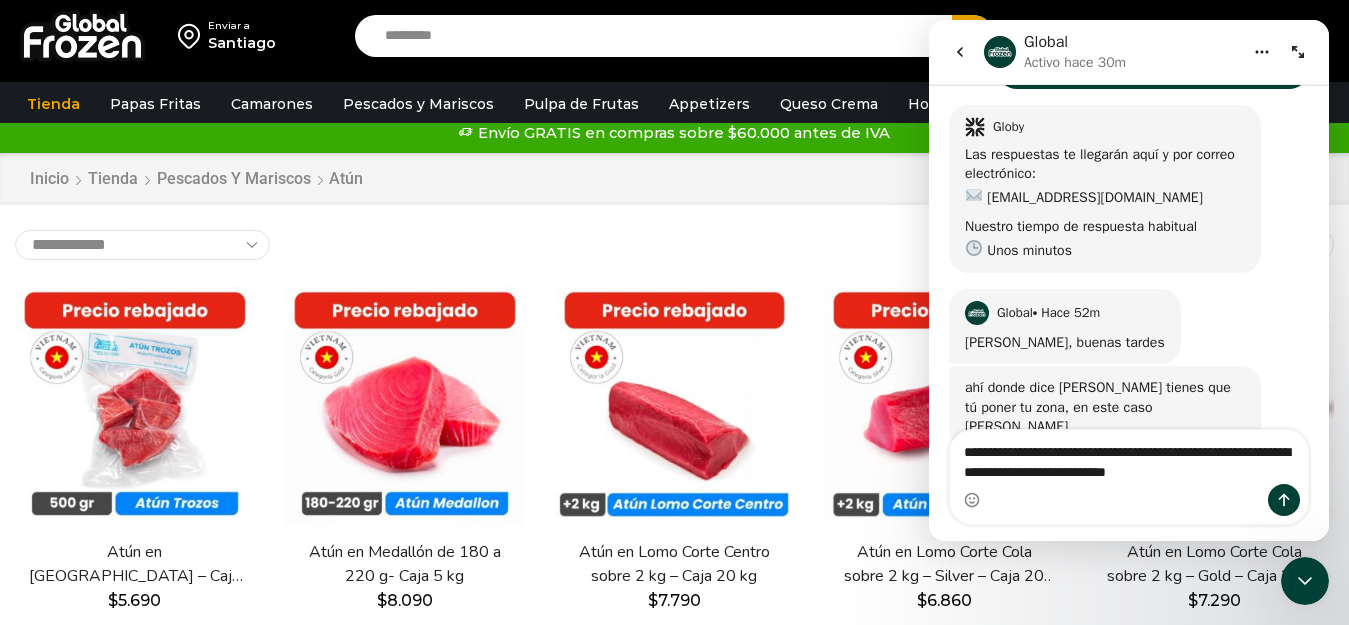 type on "**********" 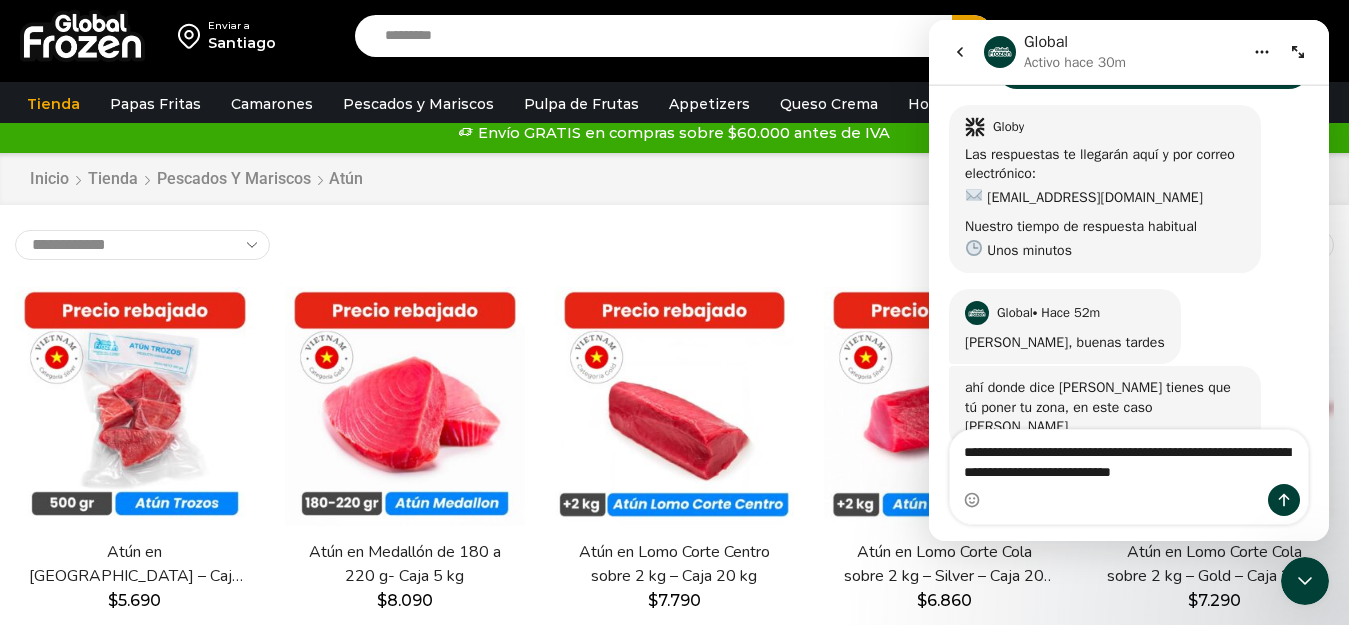 type 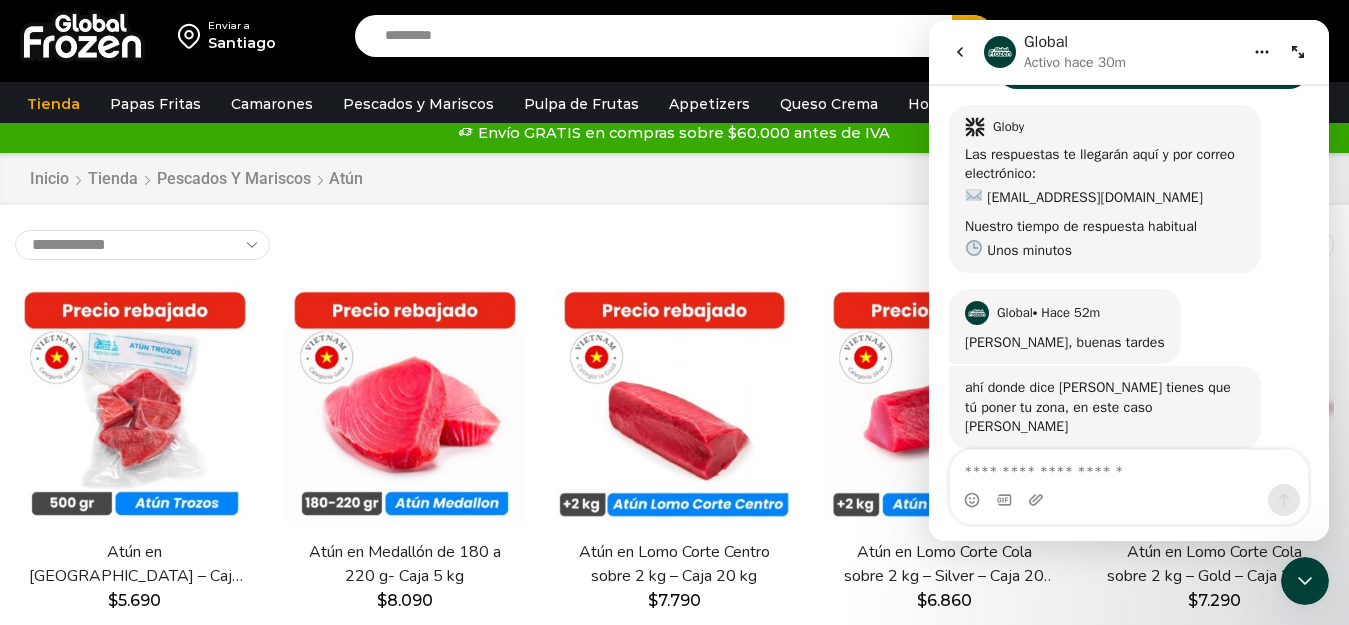 scroll, scrollTop: 241, scrollLeft: 0, axis: vertical 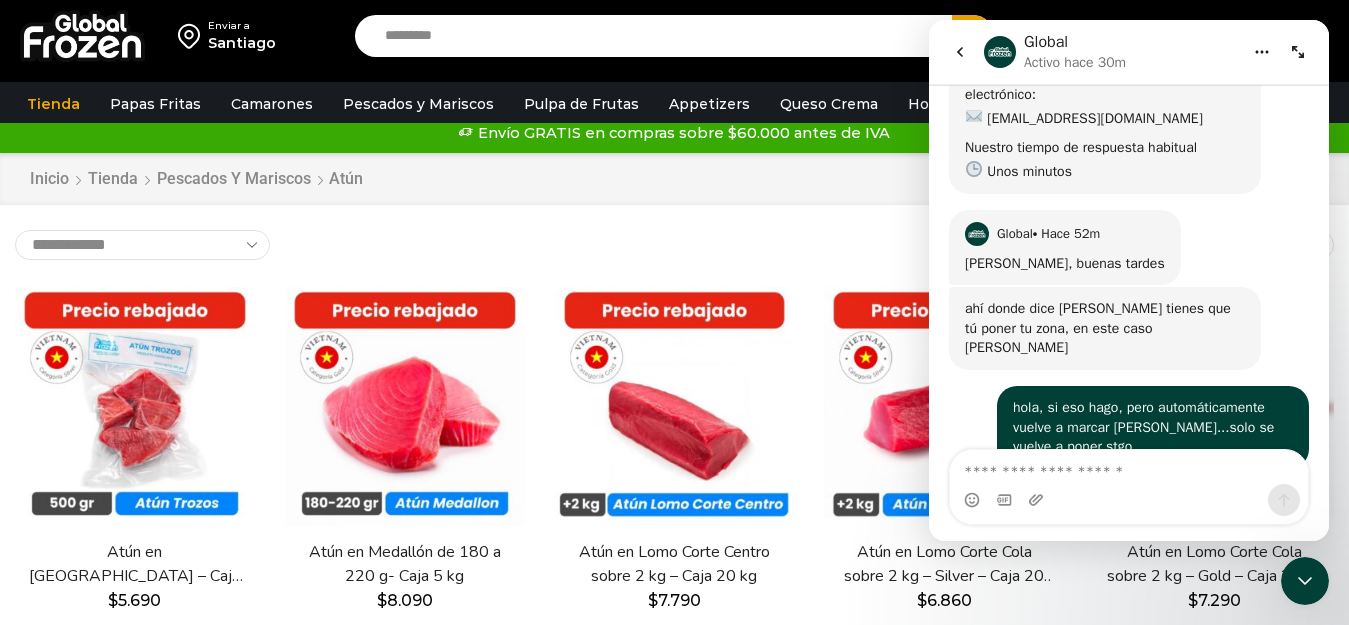 click on "Search input" at bounding box center (659, 36) 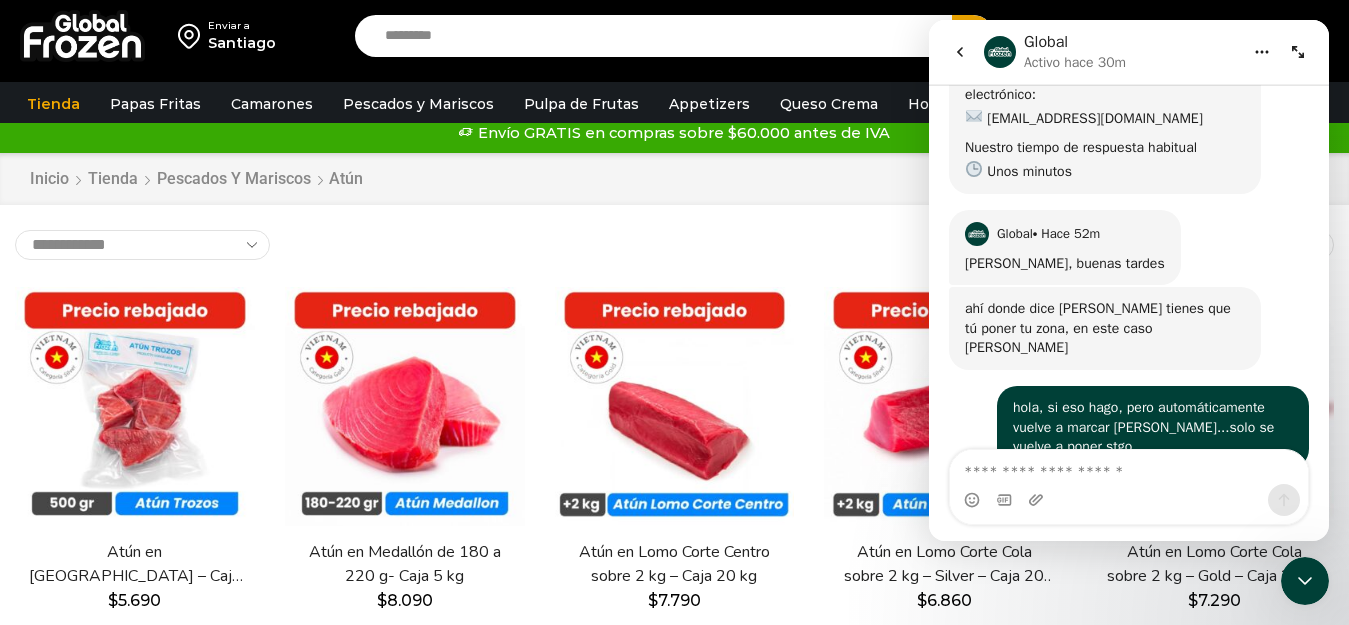click 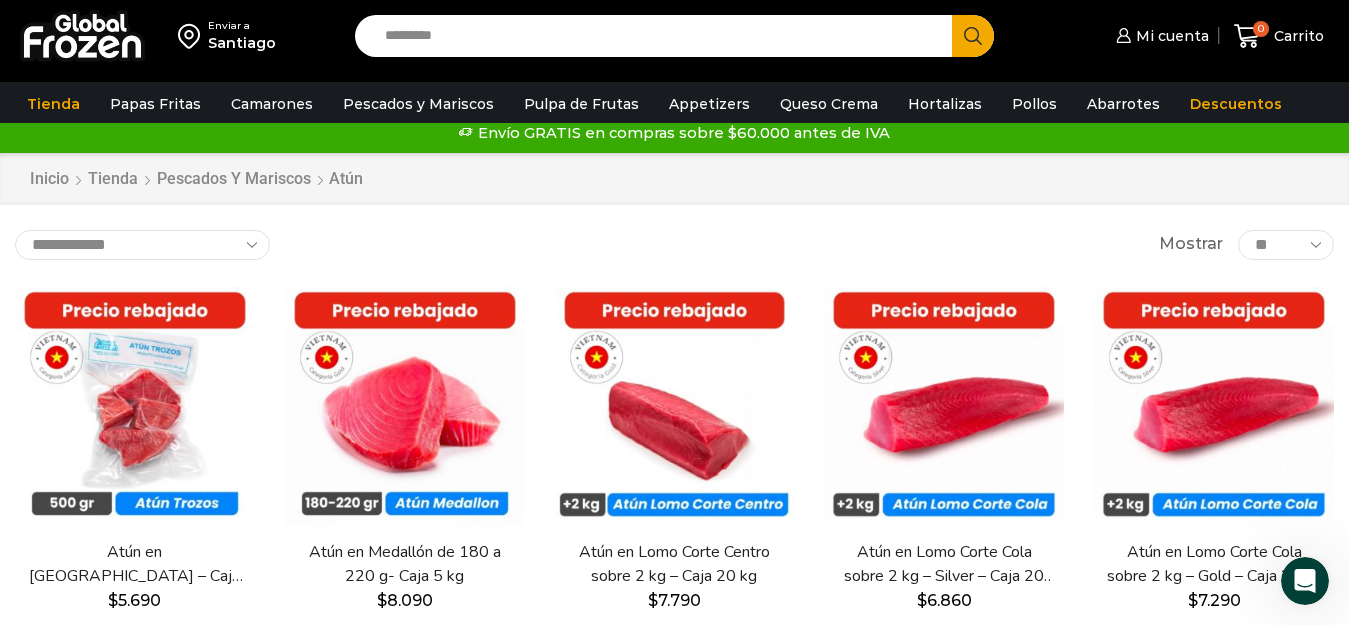 scroll, scrollTop: 0, scrollLeft: 0, axis: both 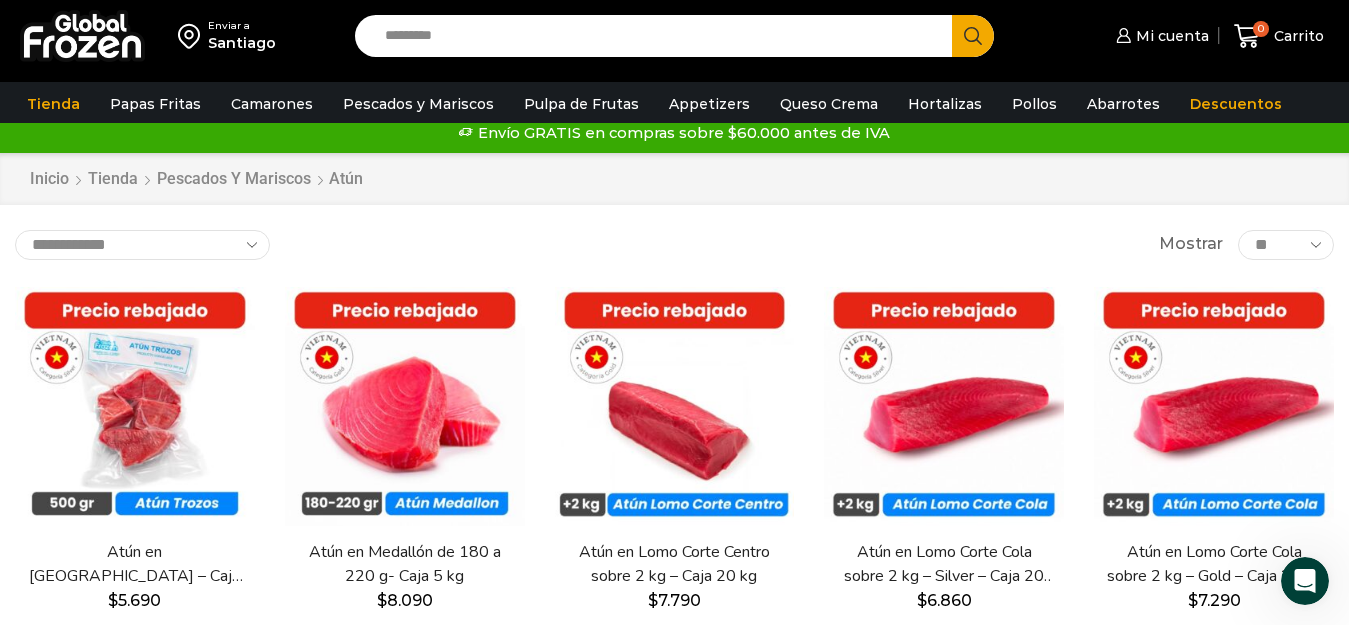 click at bounding box center (82, 36) 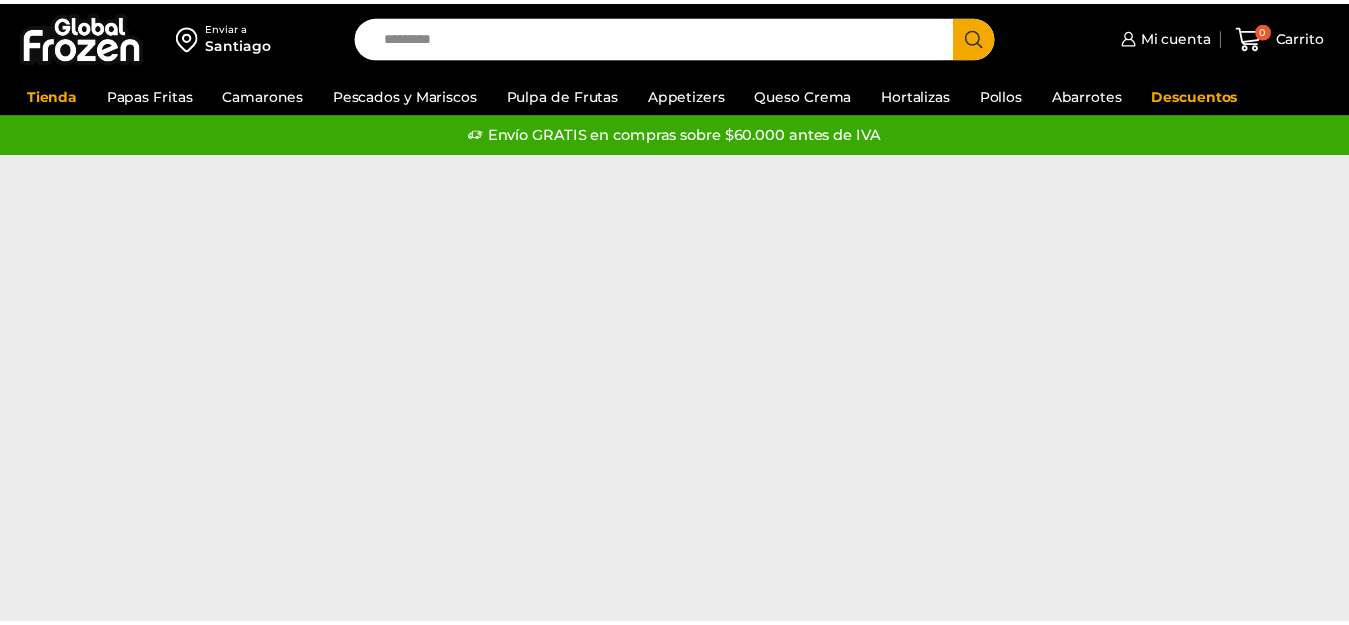 scroll, scrollTop: 0, scrollLeft: 0, axis: both 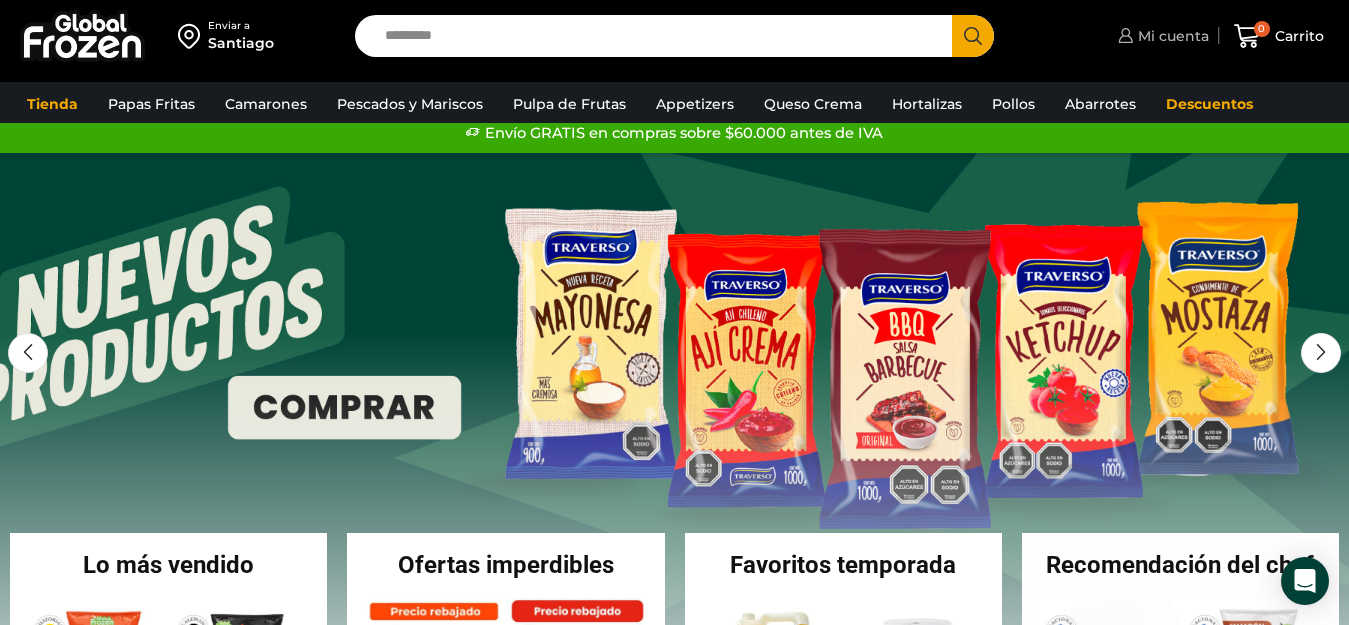 click on "Mi cuenta" at bounding box center (1171, 36) 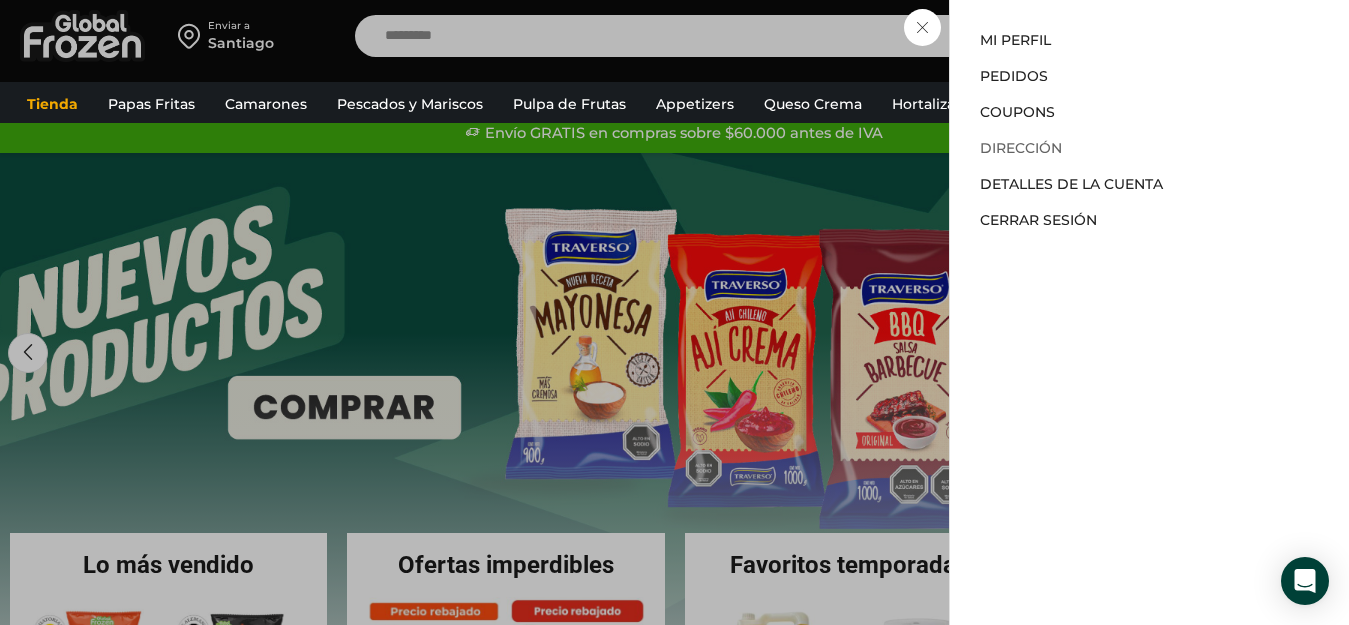 click on "Dirección" at bounding box center (1021, 148) 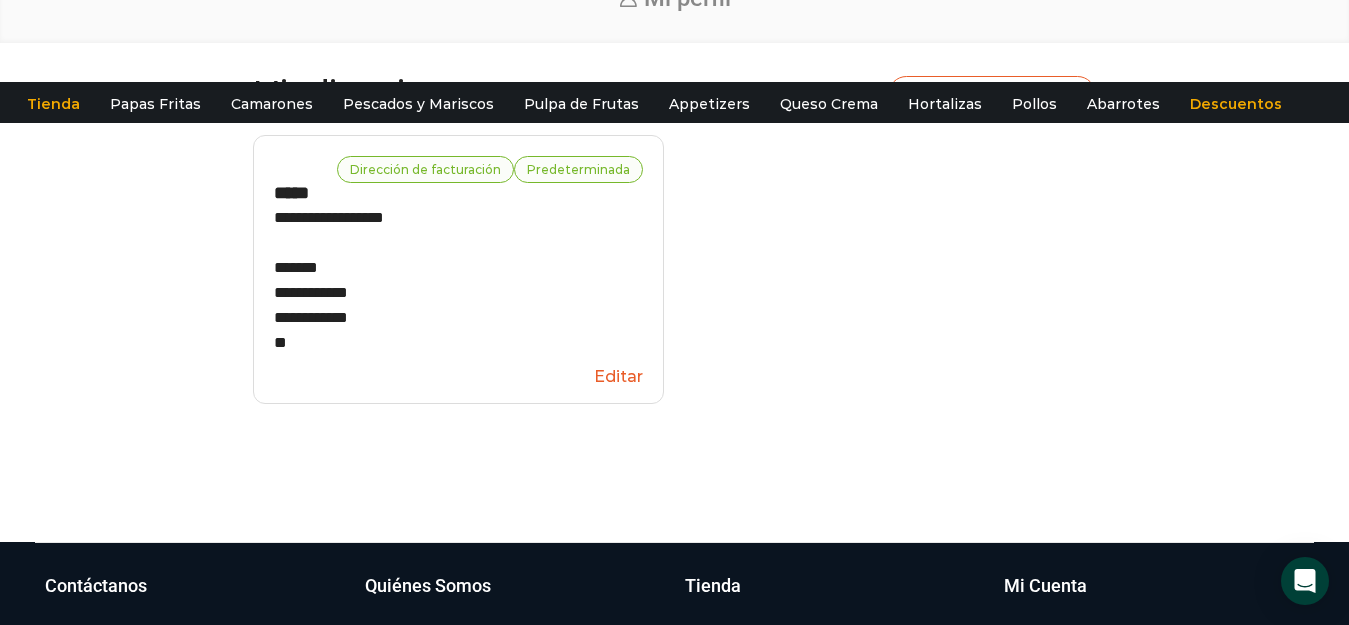 scroll, scrollTop: 0, scrollLeft: 0, axis: both 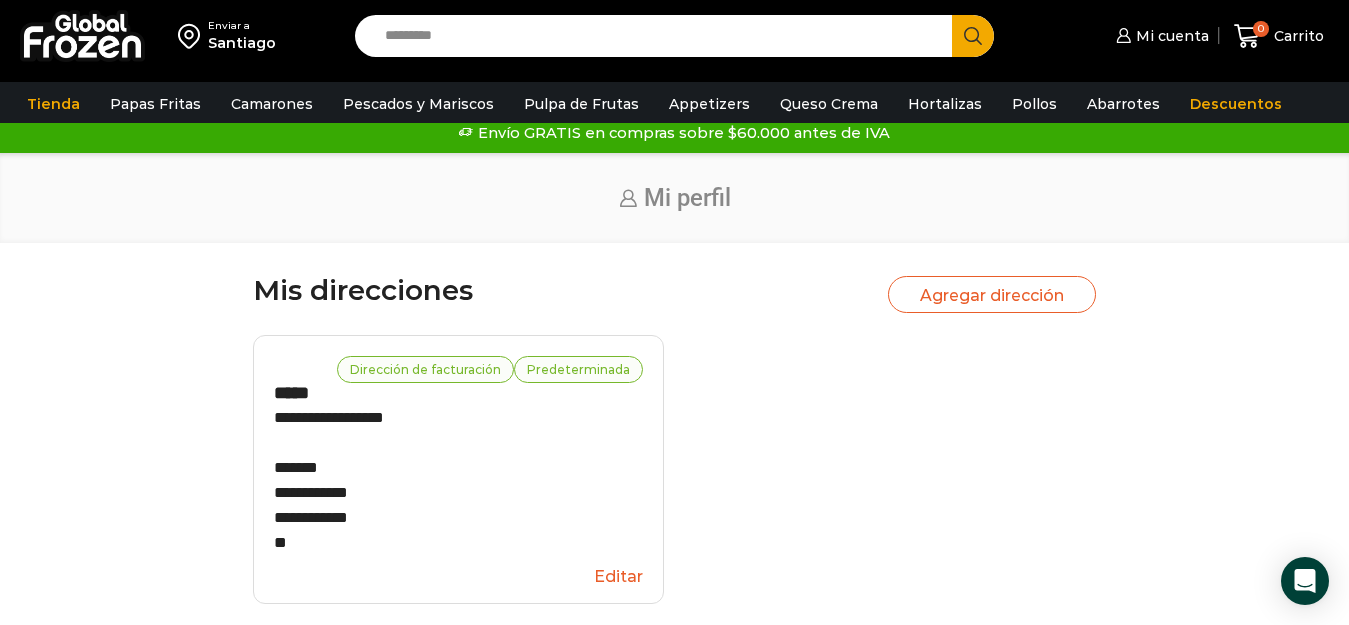 click on "Santiago" at bounding box center (242, 43) 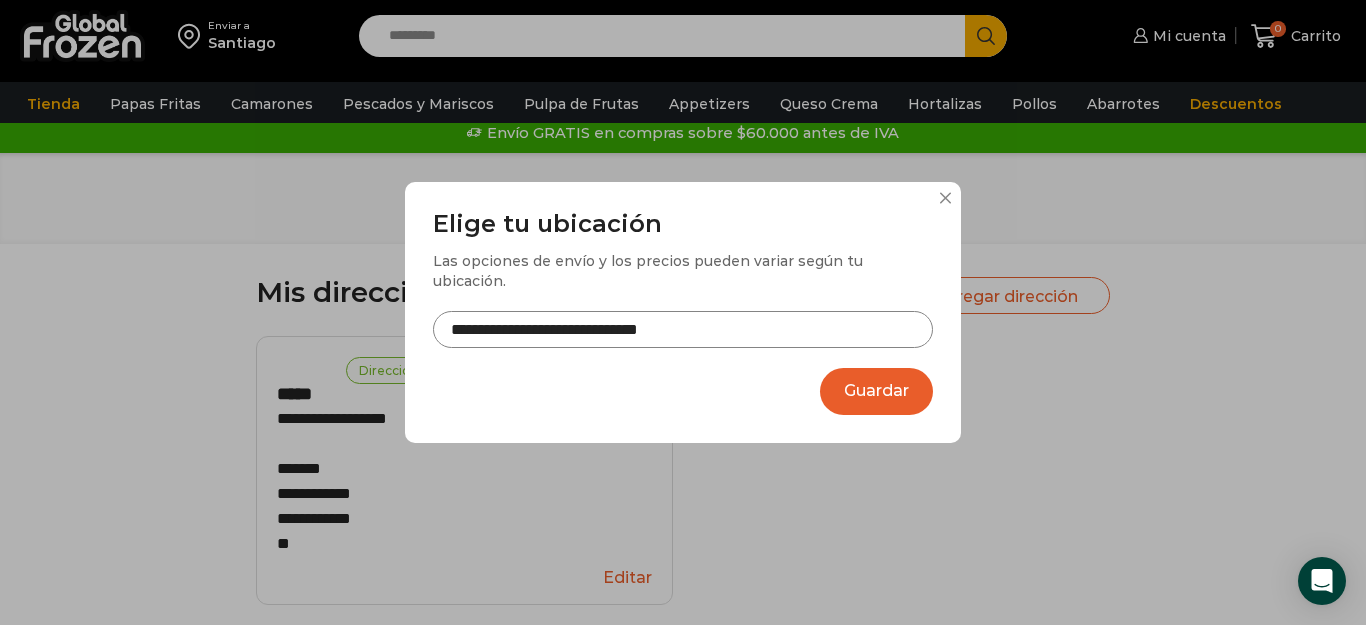 click on "**********" at bounding box center [683, 329] 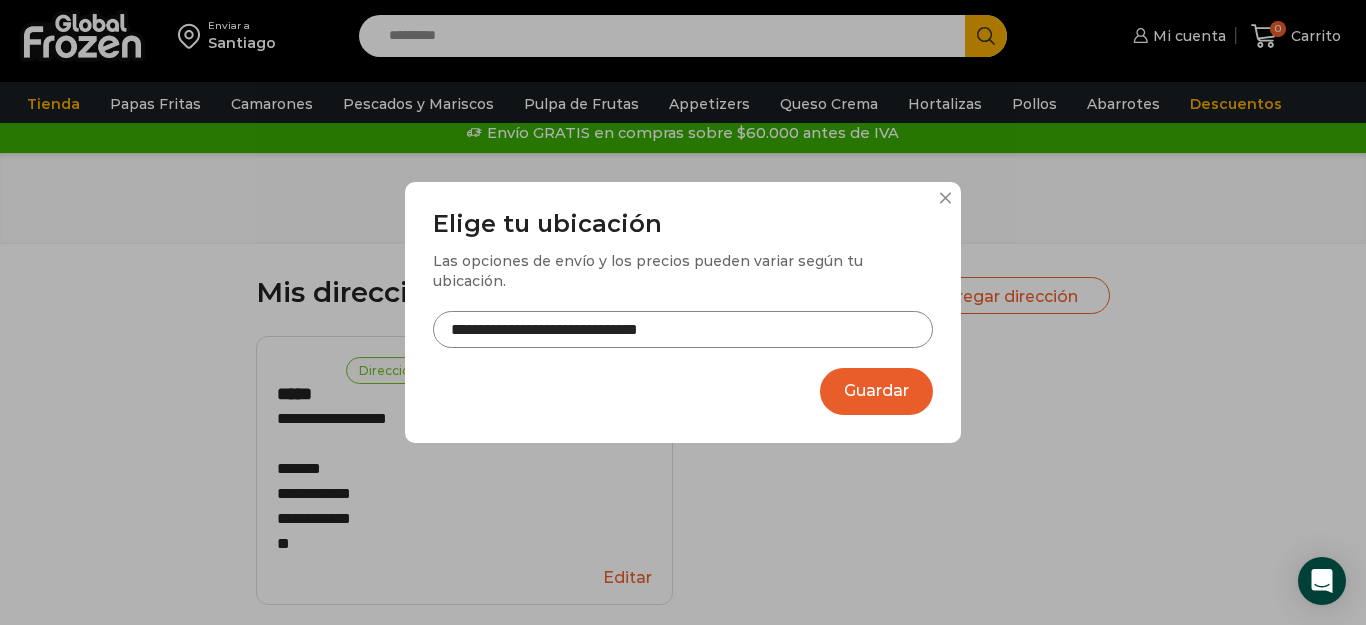 click on "Guardar" at bounding box center [876, 391] 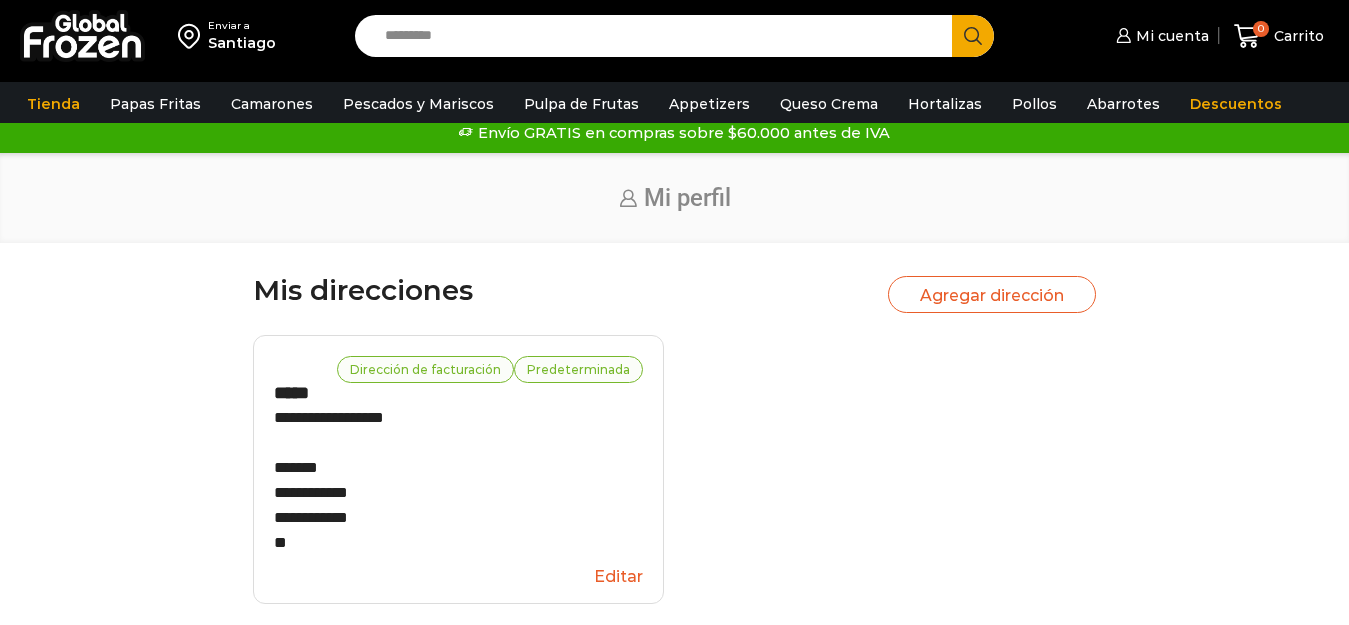 scroll, scrollTop: 0, scrollLeft: 0, axis: both 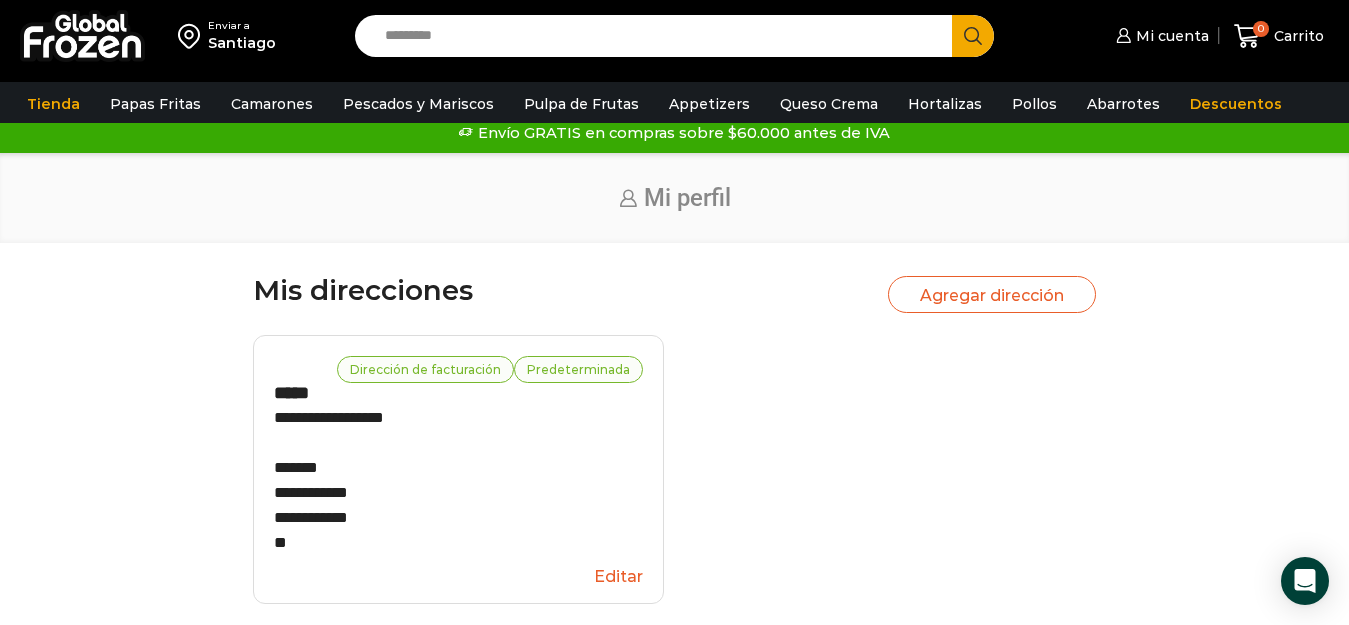 click on "**********" at bounding box center [674, 469] 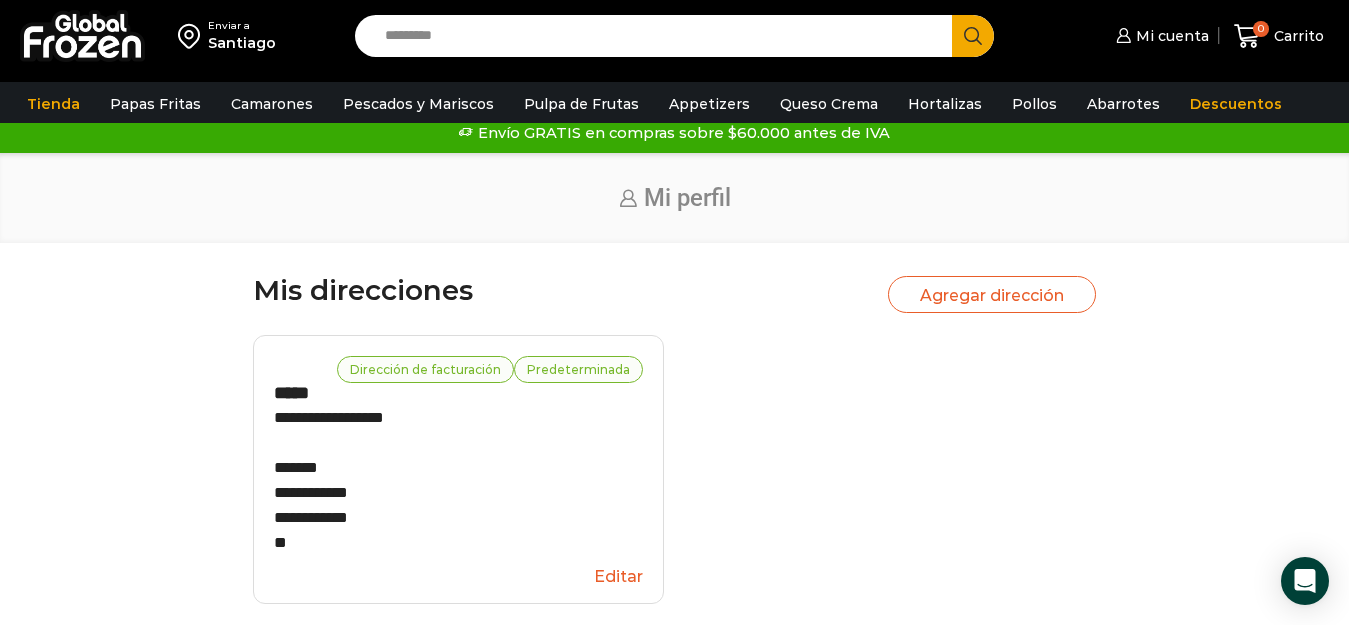click on "Santiago" at bounding box center [242, 43] 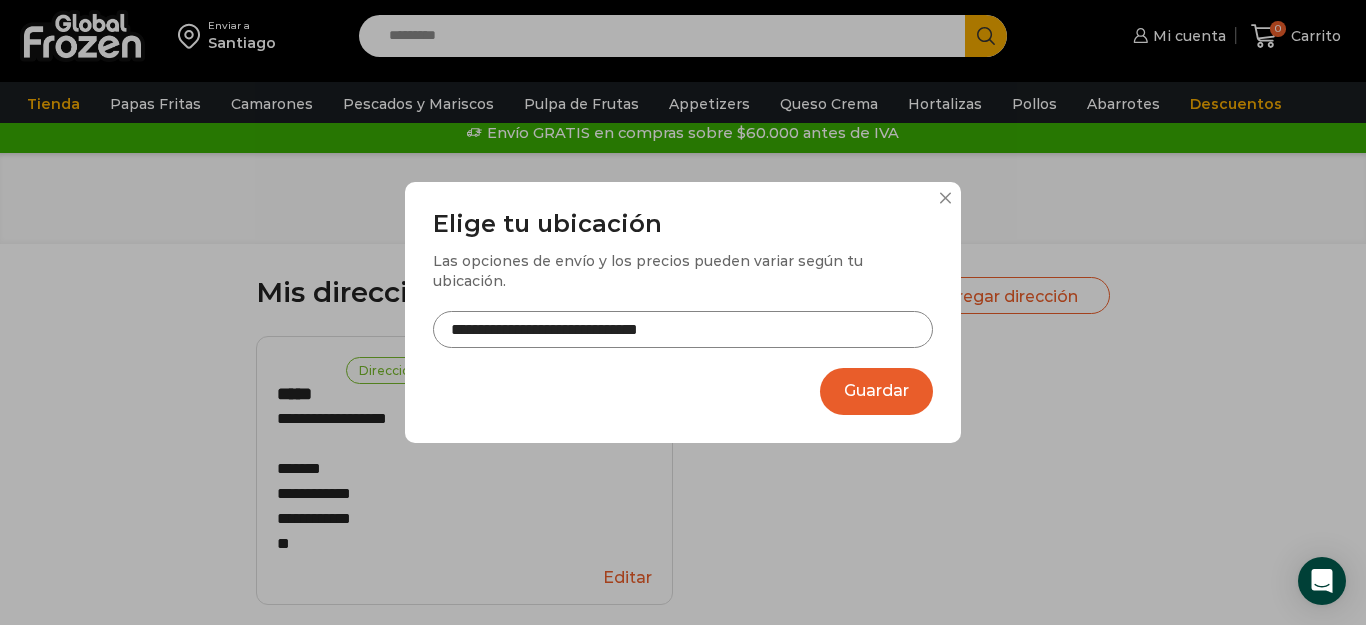 click on "**********" at bounding box center [683, 329] 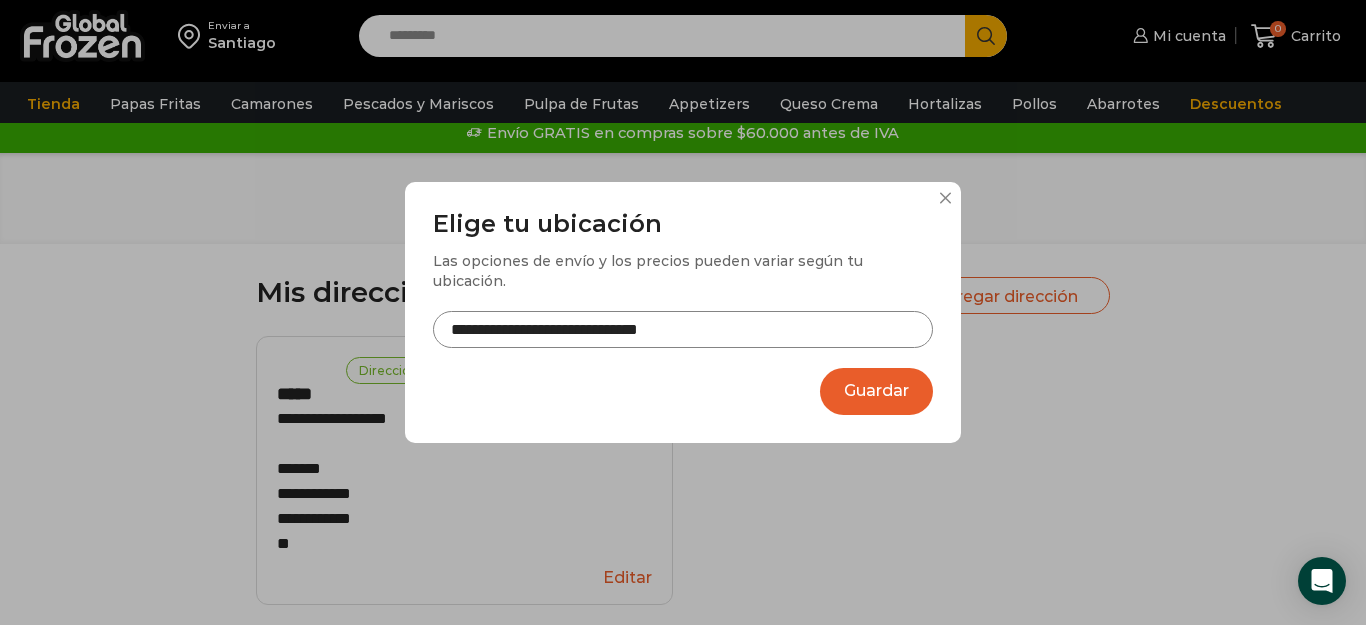 click on "Guardar" at bounding box center [876, 391] 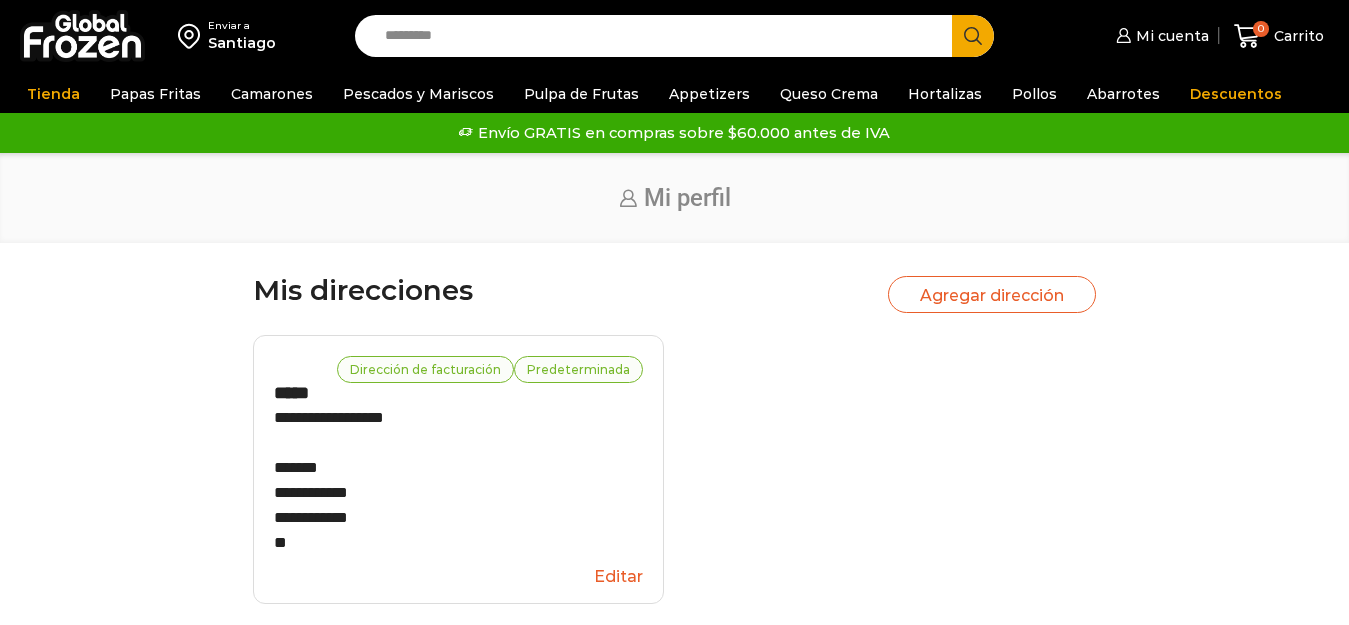 scroll, scrollTop: 0, scrollLeft: 0, axis: both 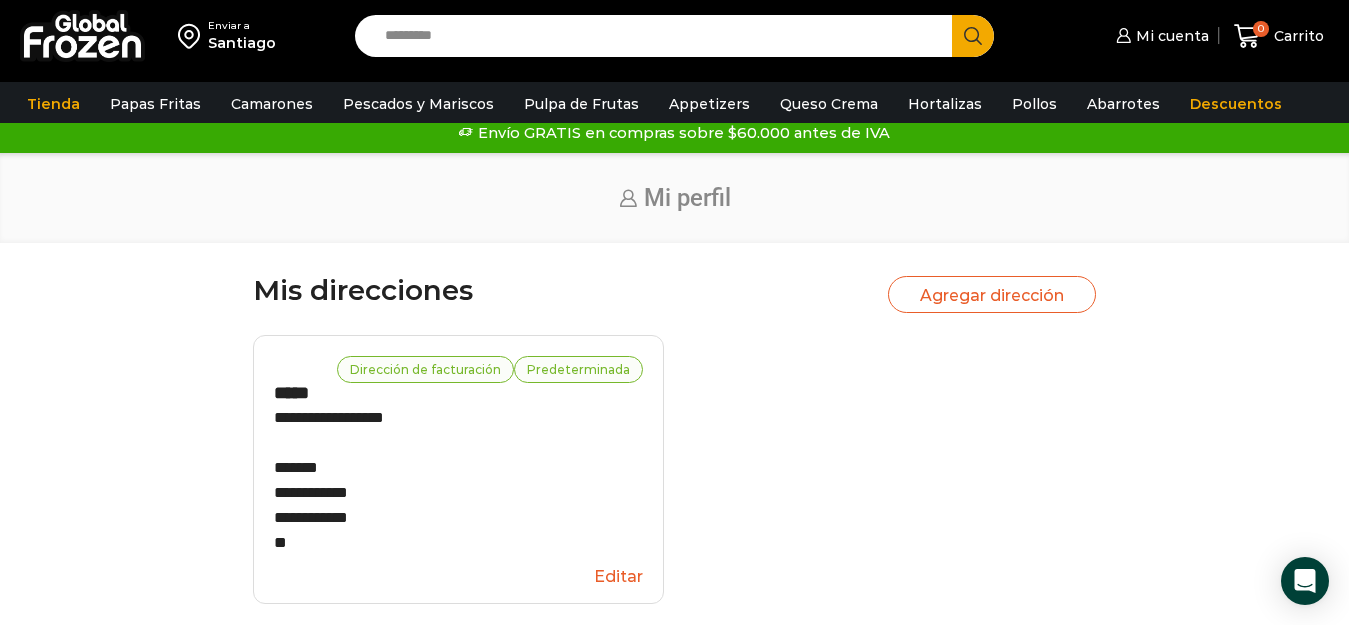 click on "*******" at bounding box center (458, 468) 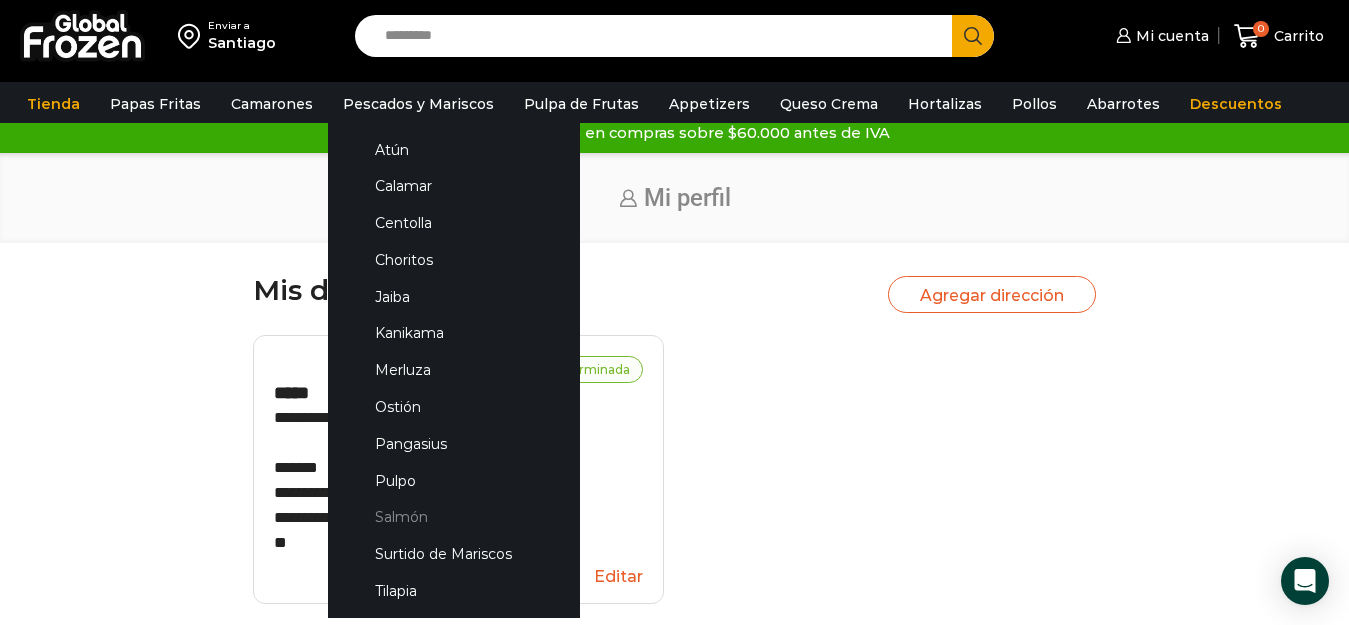 click on "Salmón" at bounding box center [454, 517] 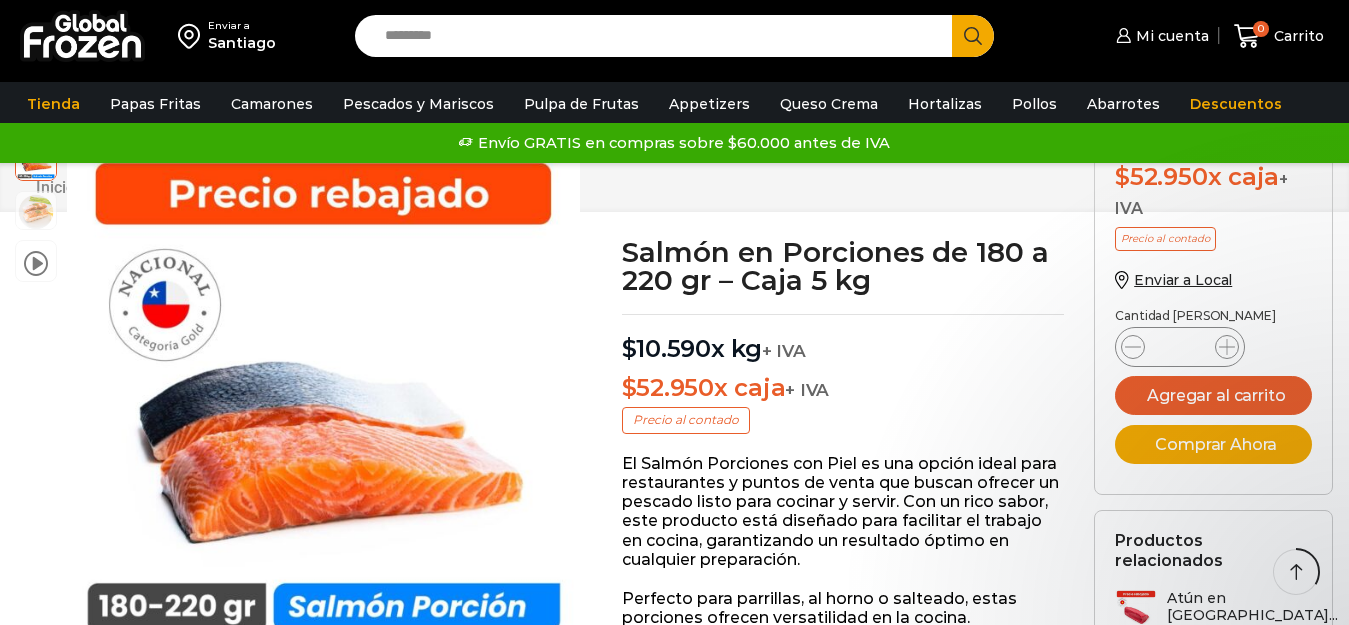 scroll, scrollTop: 501, scrollLeft: 0, axis: vertical 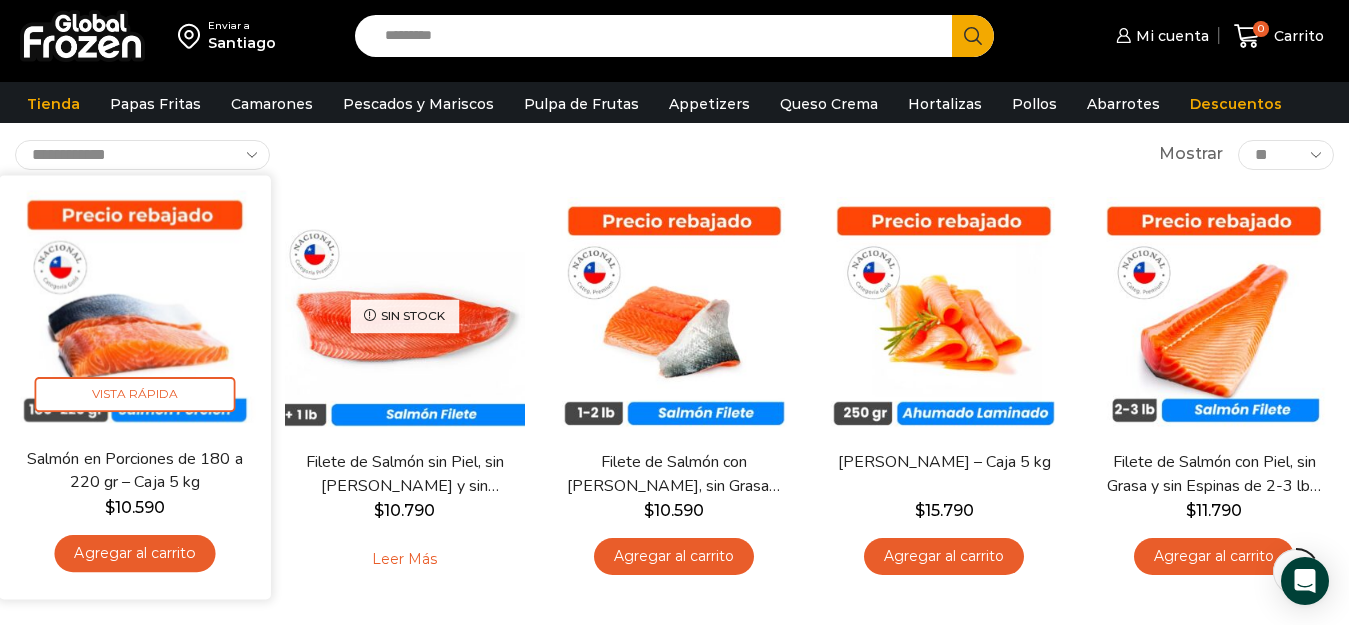 click on "Salmón en Porciones de 180 a 220 gr – Caja 5 kg" at bounding box center (134, 470) 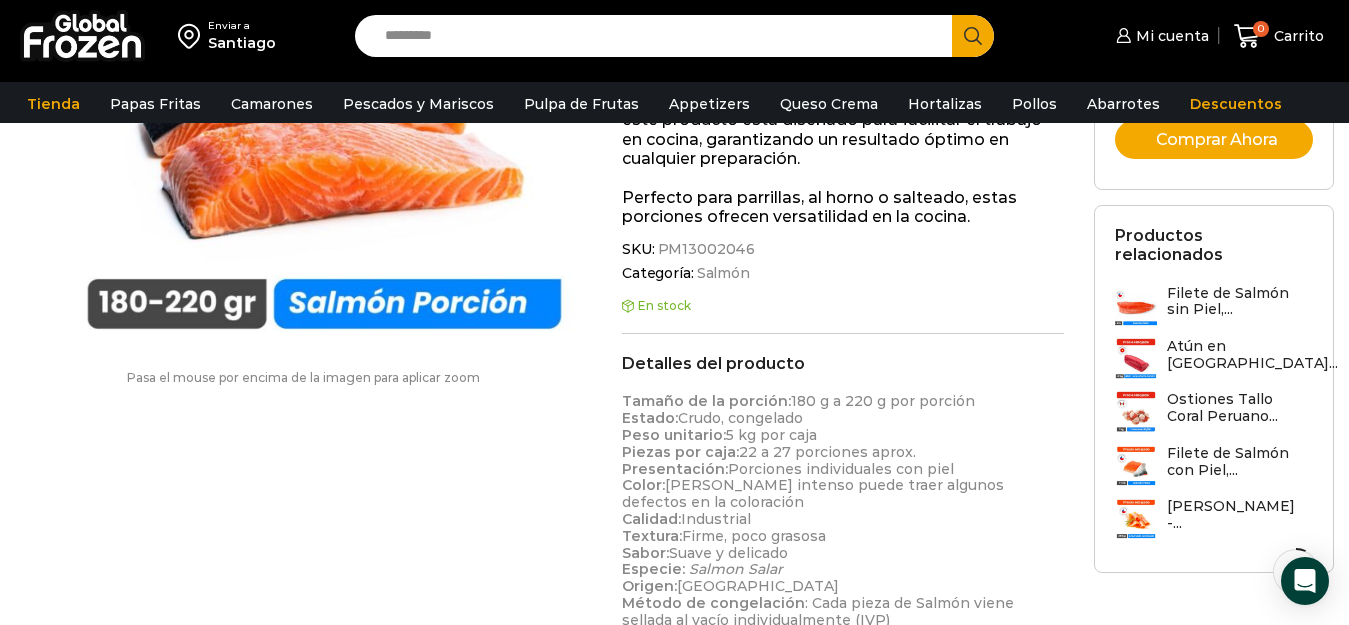 scroll, scrollTop: 101, scrollLeft: 0, axis: vertical 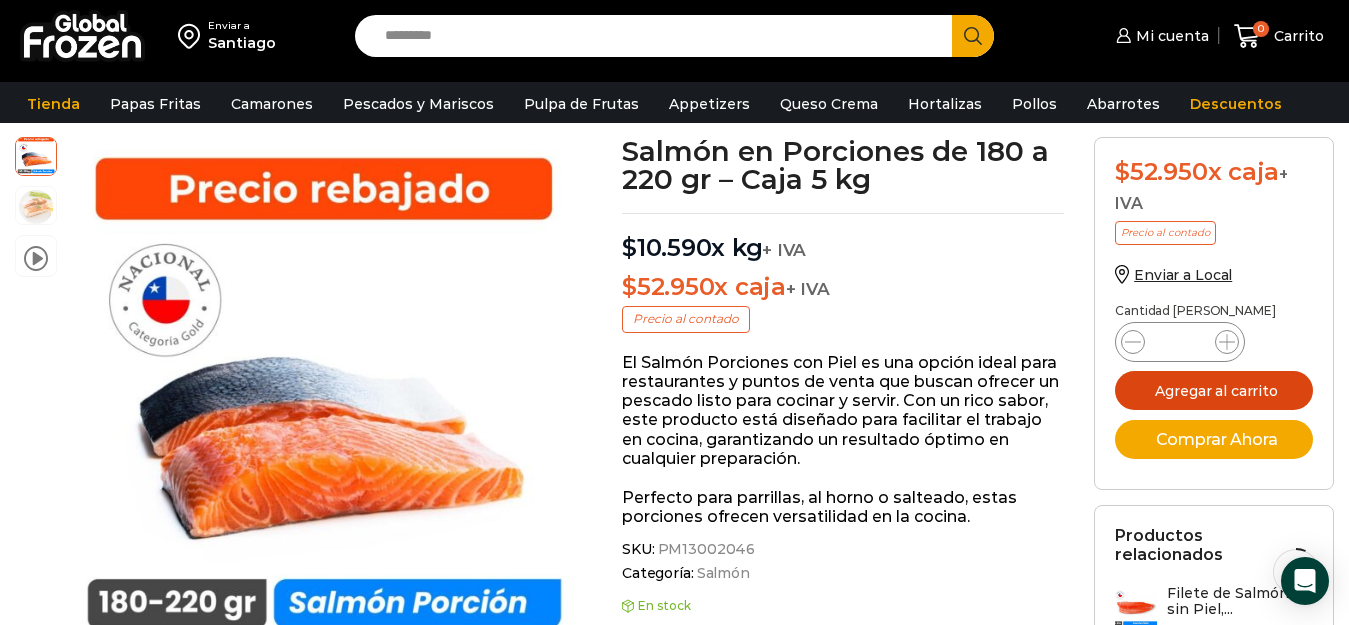 click on "Agregar al carrito" at bounding box center (1214, 390) 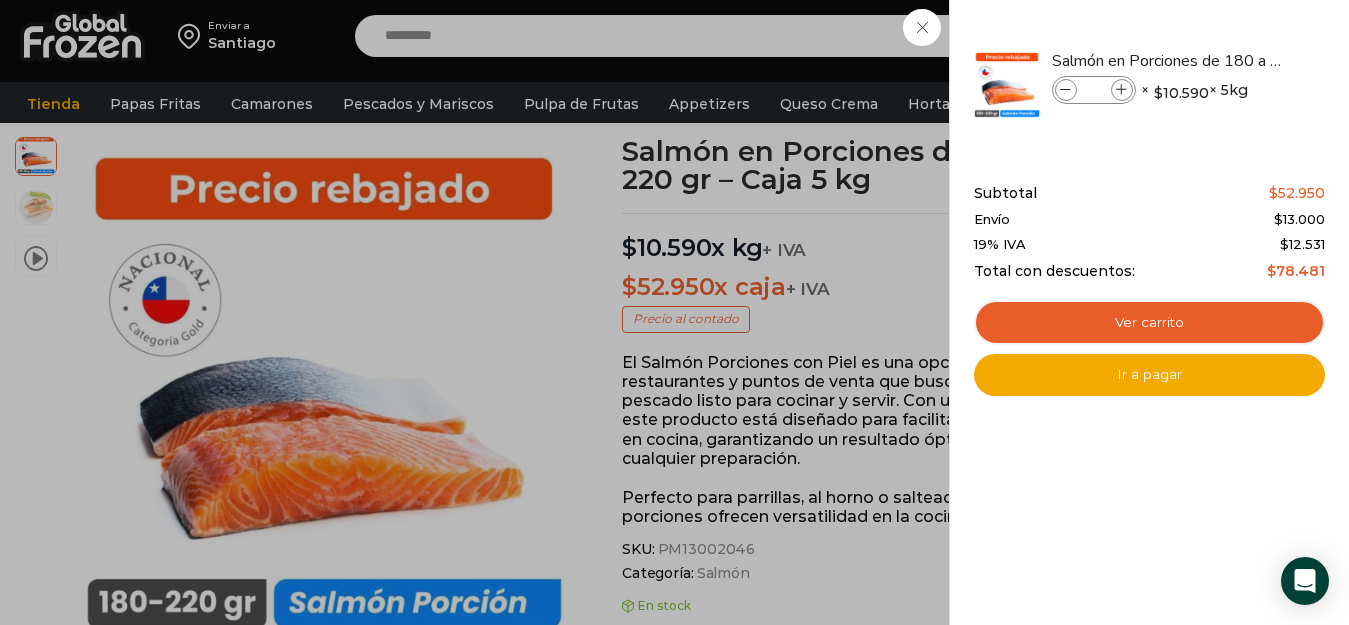 click on "1
Carrito
1
1
Shopping Cart
*" at bounding box center (1279, 36) 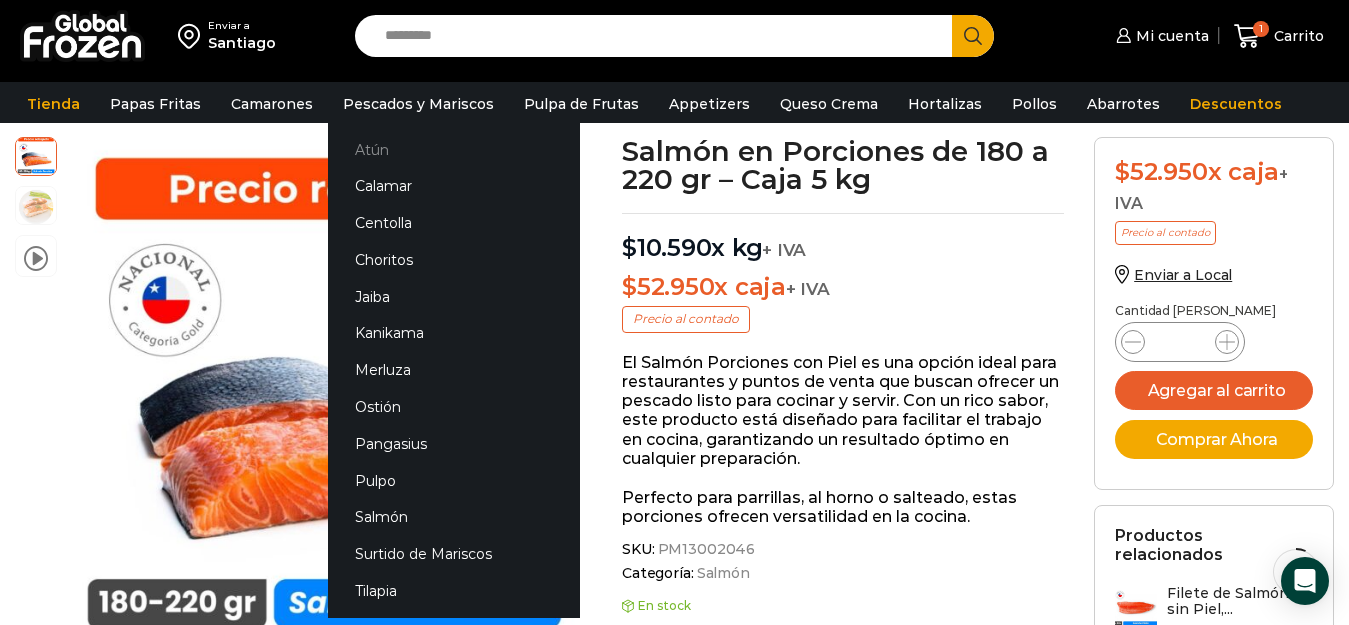 click on "Atún" at bounding box center (454, 149) 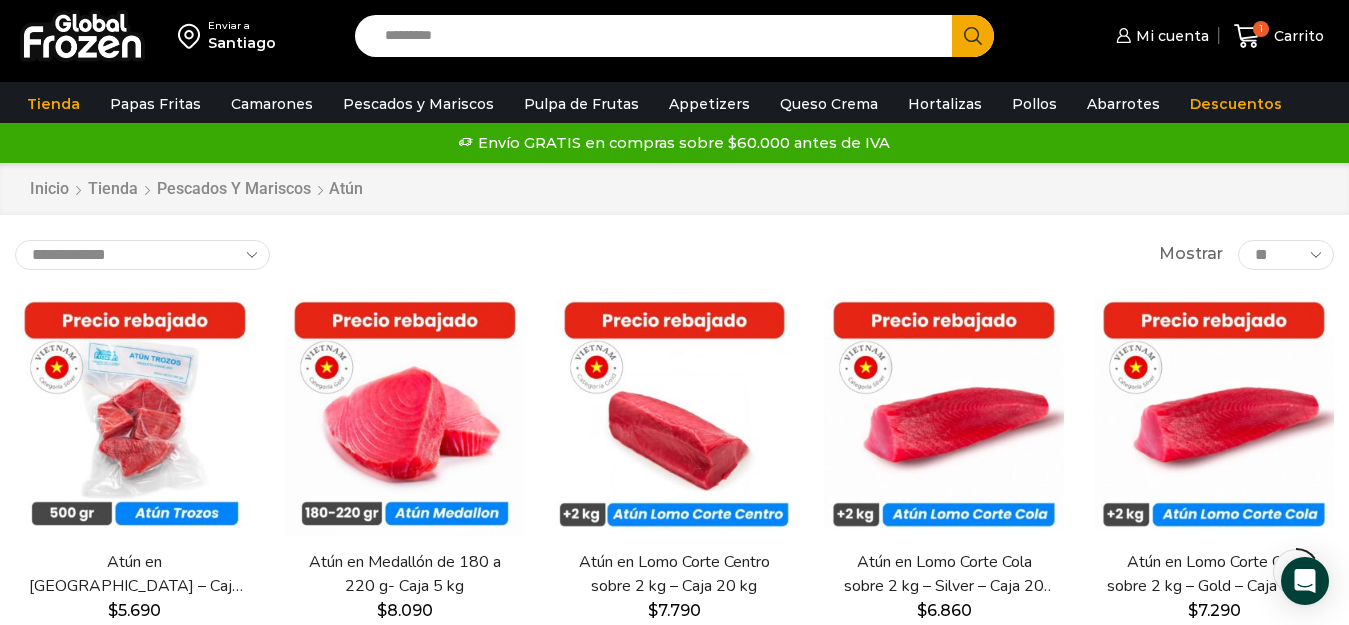 scroll, scrollTop: 100, scrollLeft: 0, axis: vertical 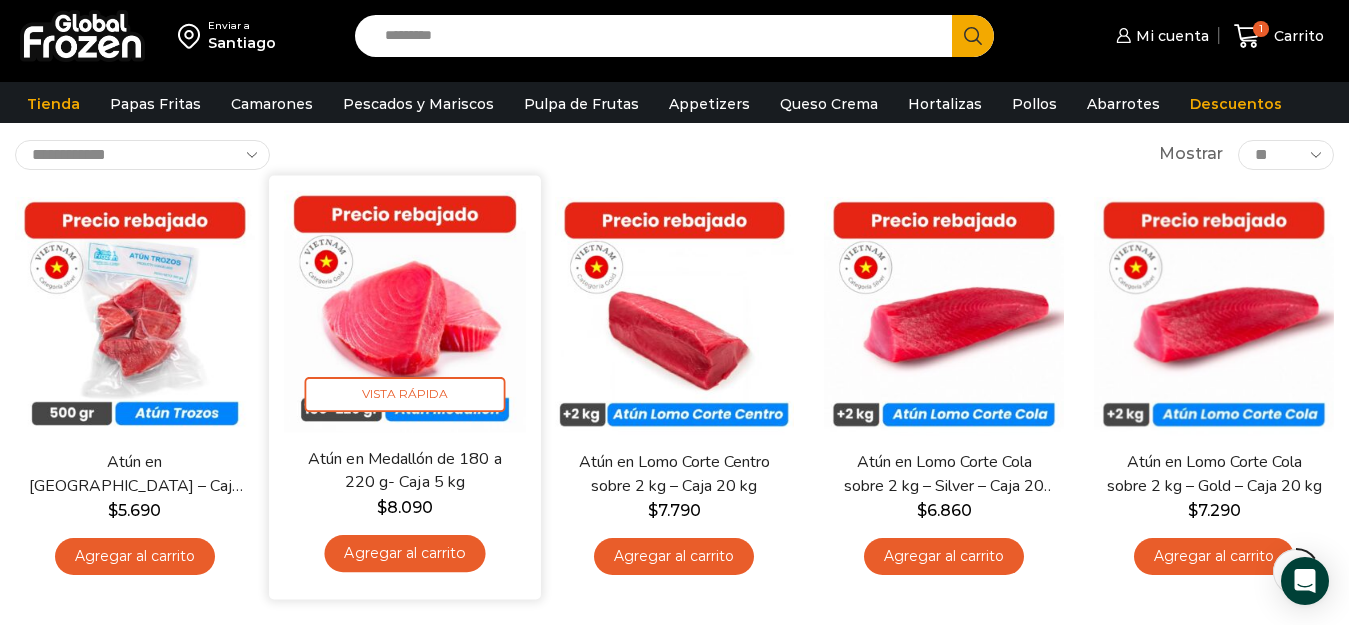 click on "Atún en Medallón de 180 a 220 g- Caja 5 kg" at bounding box center [404, 470] 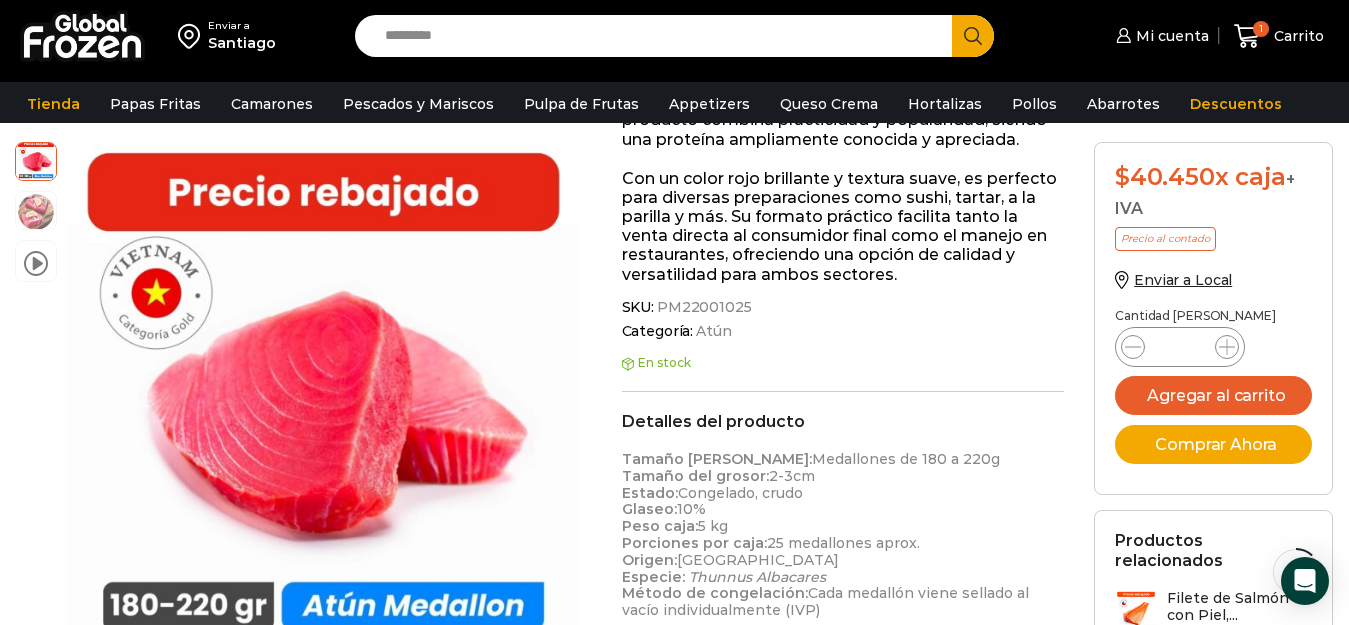 scroll, scrollTop: 501, scrollLeft: 0, axis: vertical 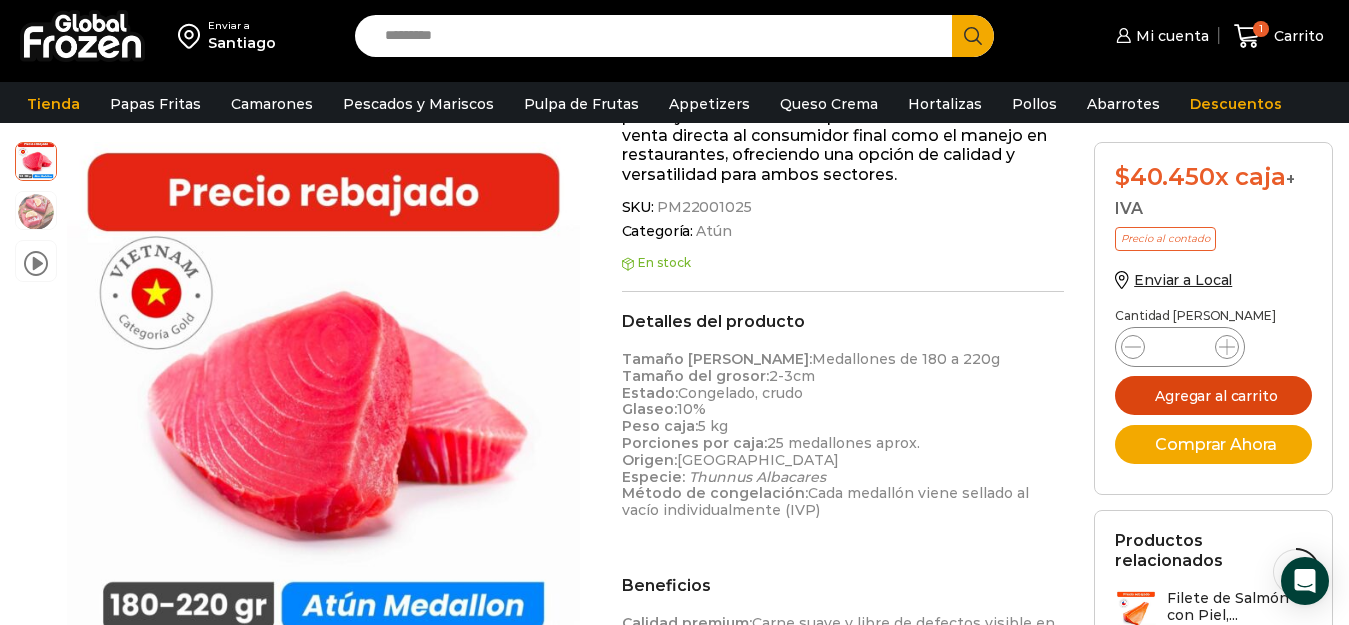 click on "Agregar al carrito" at bounding box center [1213, 395] 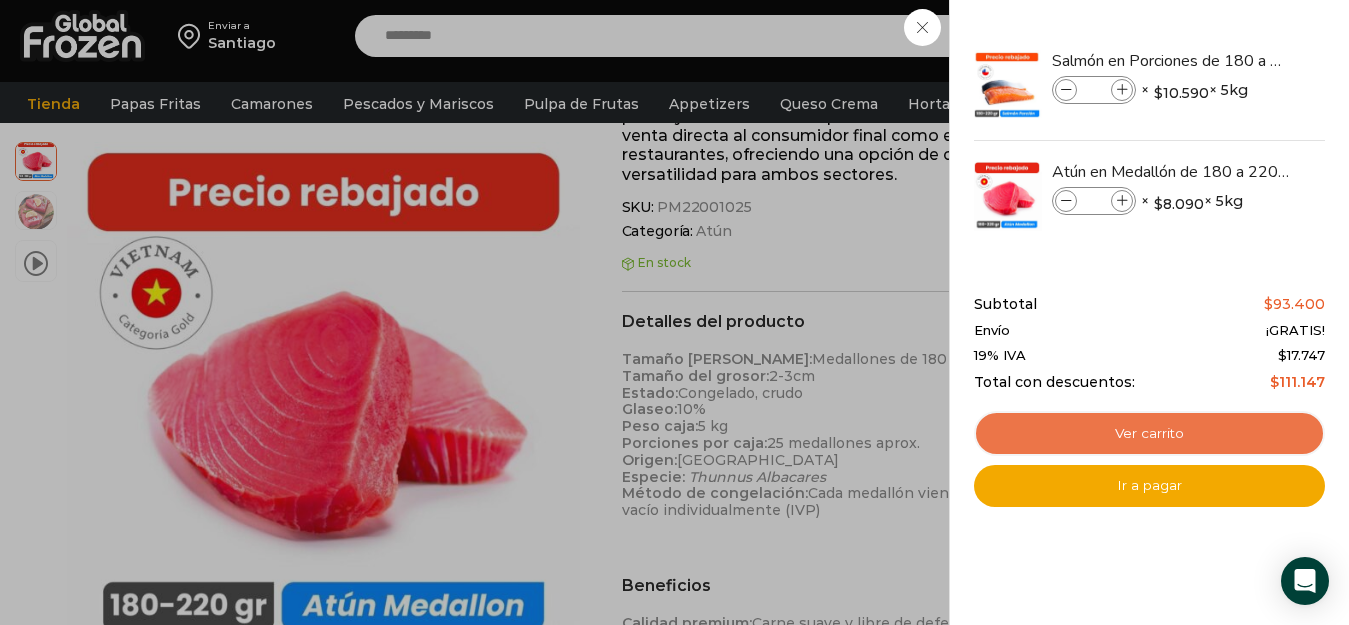 click on "Ver carrito" at bounding box center [1149, 434] 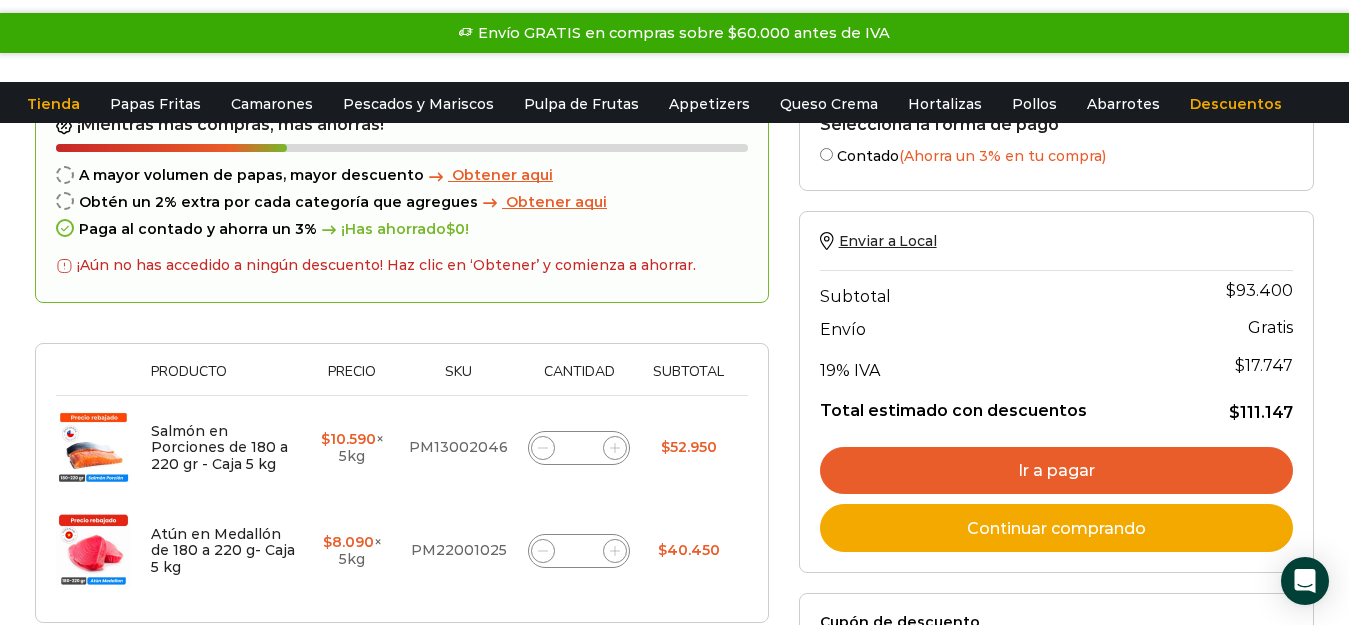 scroll, scrollTop: 0, scrollLeft: 0, axis: both 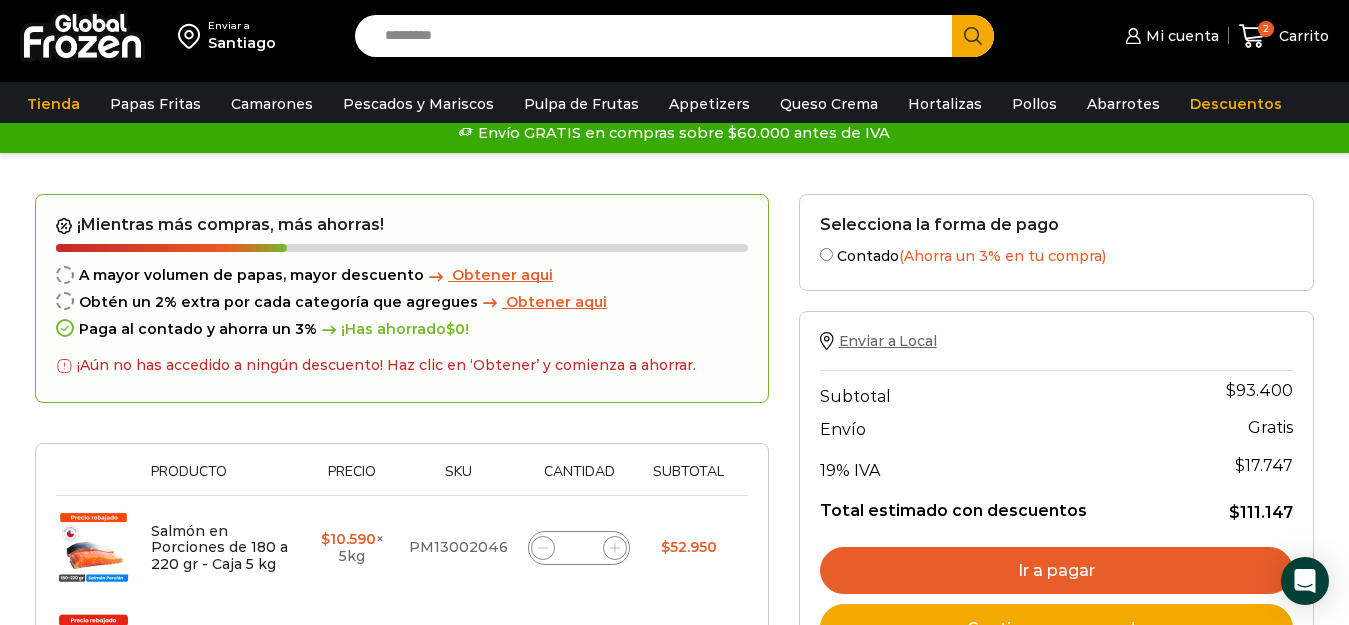 click on "Enviar a Local" at bounding box center [888, 341] 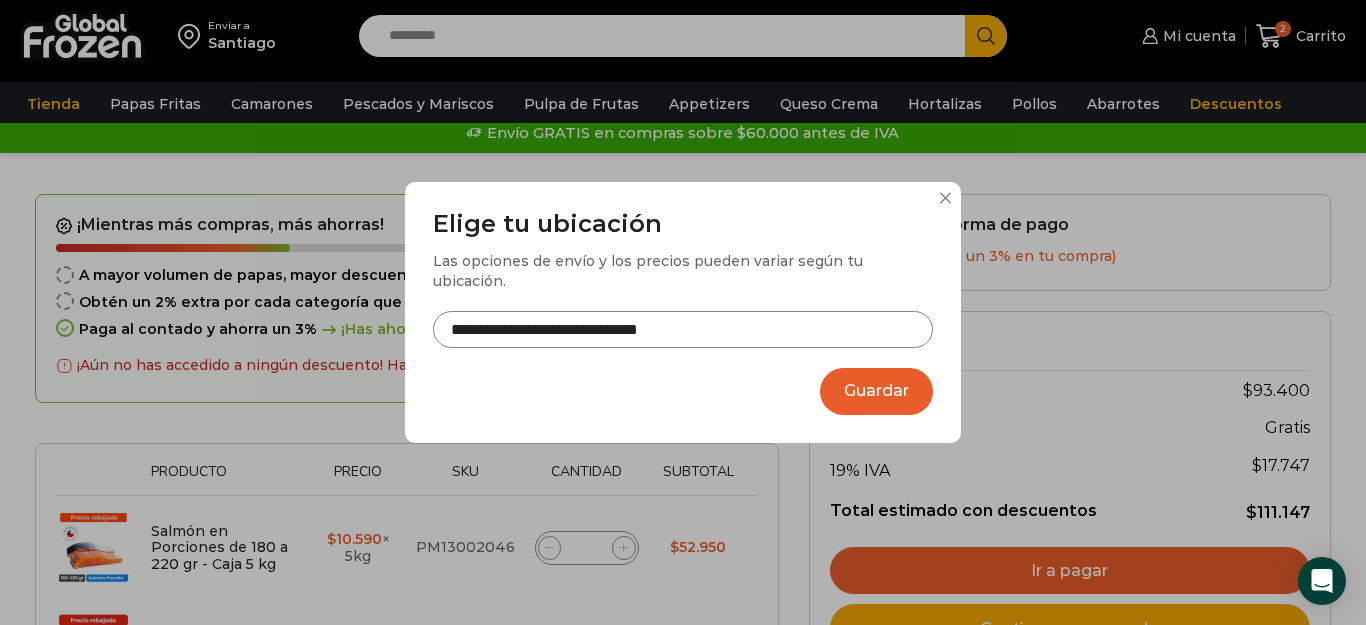 click on "**********" at bounding box center [683, 329] 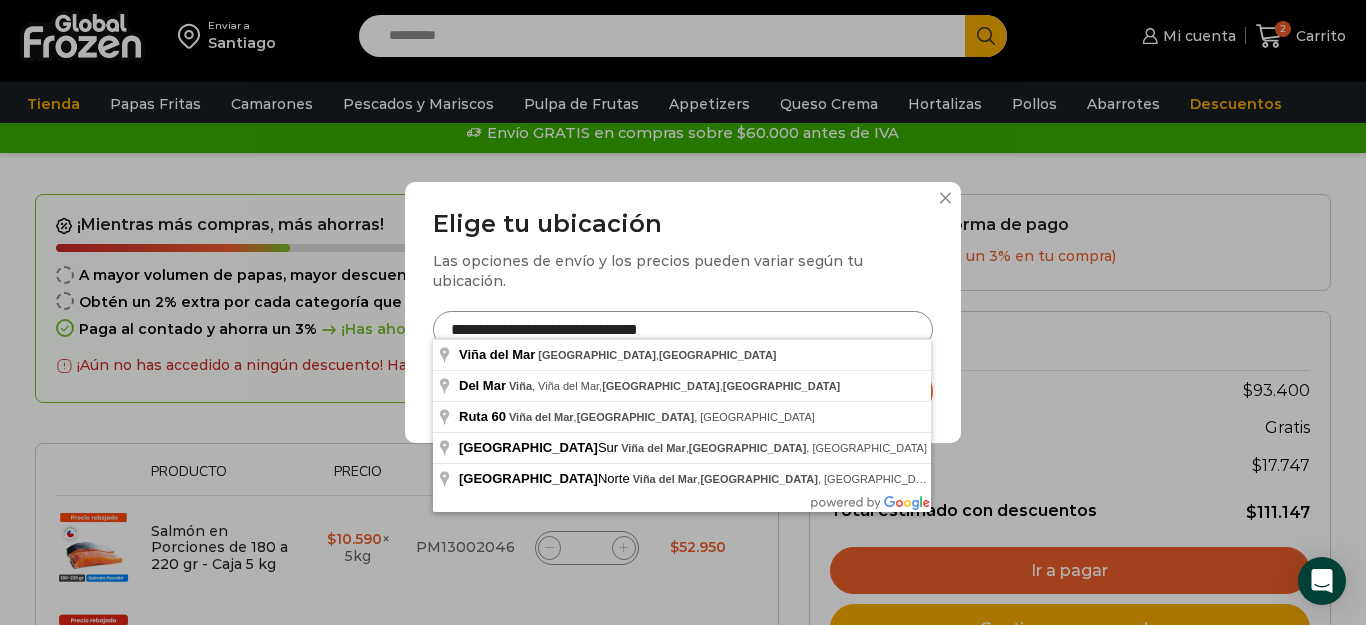 click on "**********" at bounding box center [683, 289] 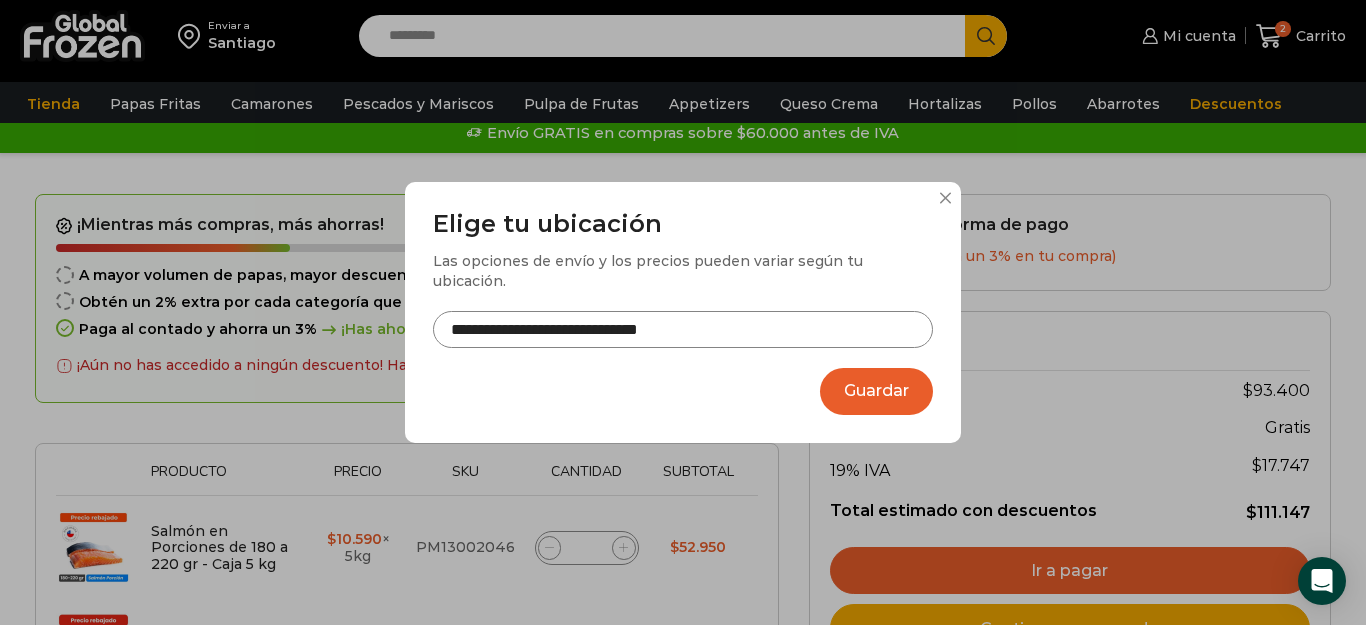 click on "Guardar" at bounding box center [876, 391] 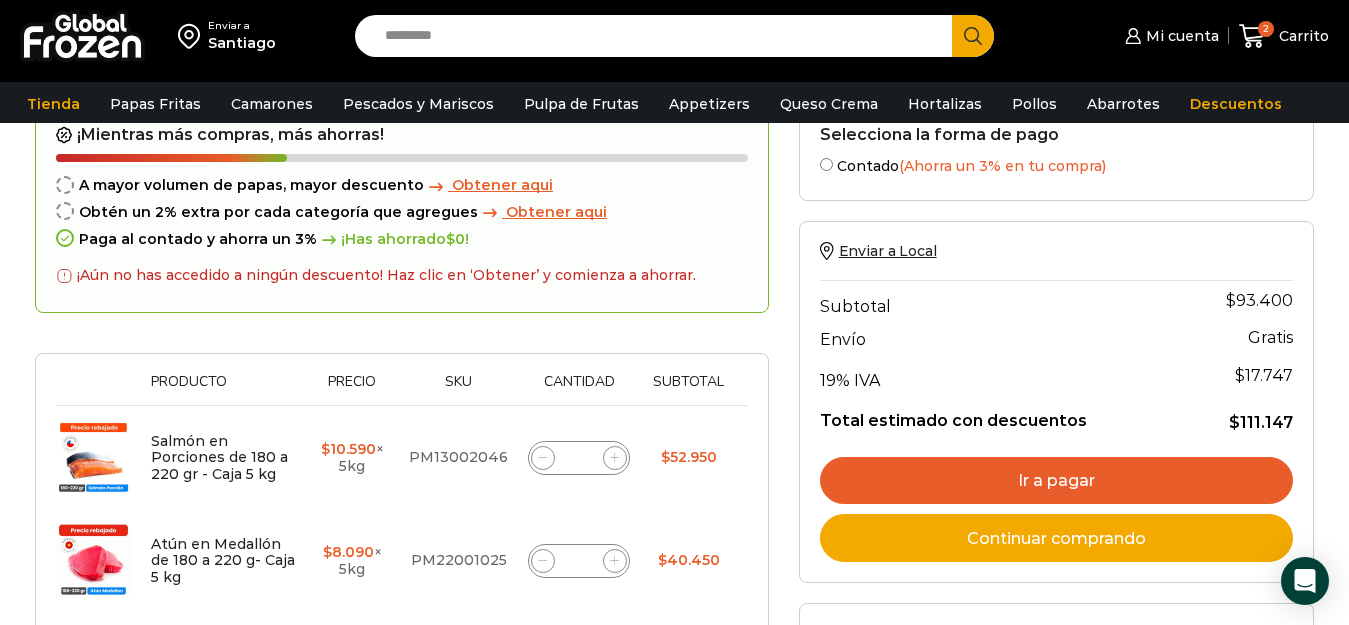 scroll, scrollTop: 0, scrollLeft: 0, axis: both 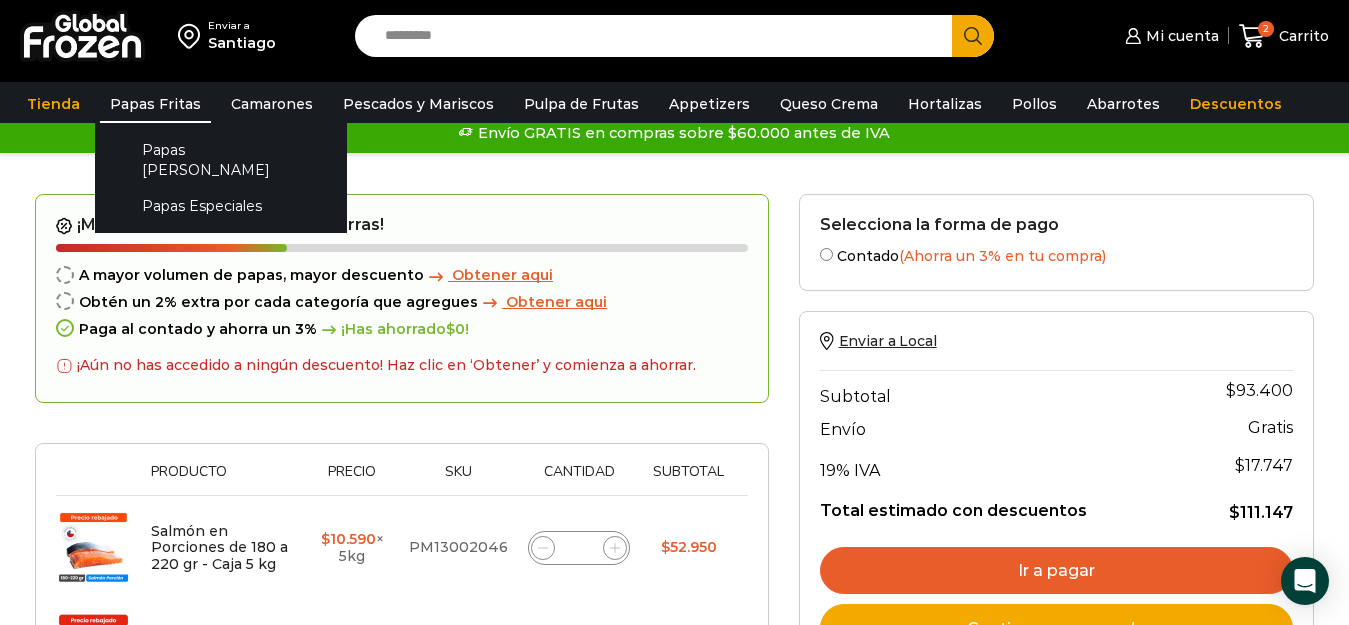 click on "Papas Fritas" at bounding box center (155, 104) 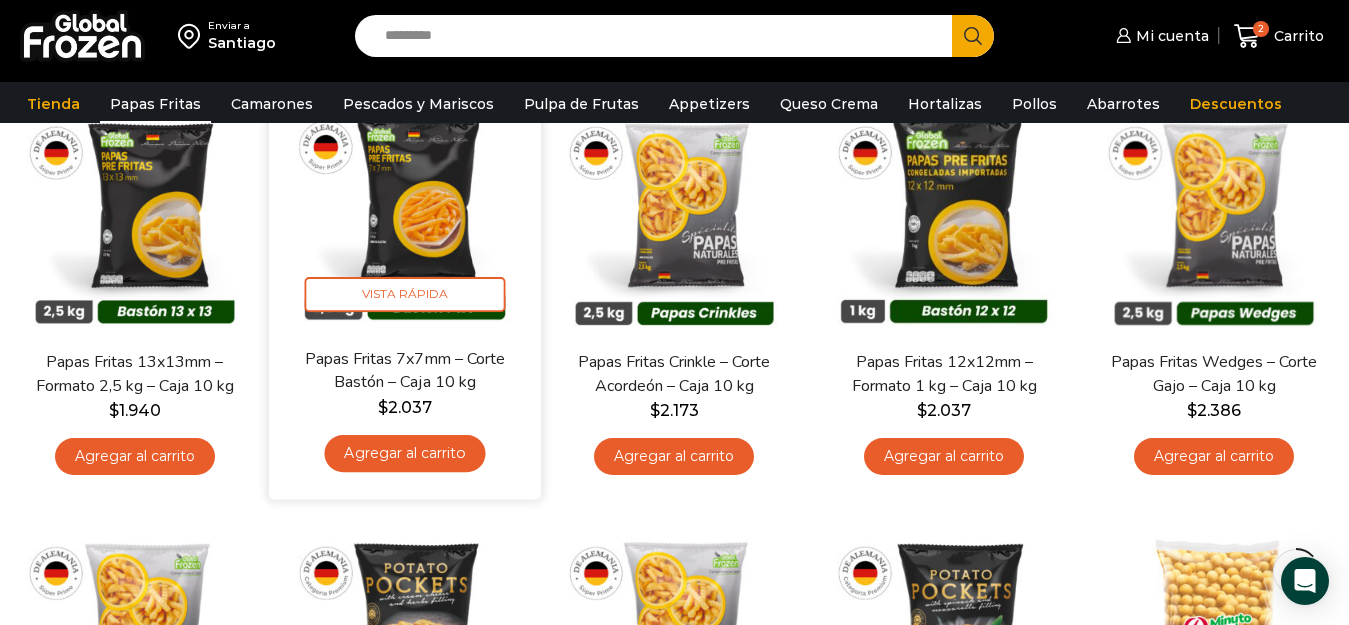 scroll, scrollTop: 100, scrollLeft: 0, axis: vertical 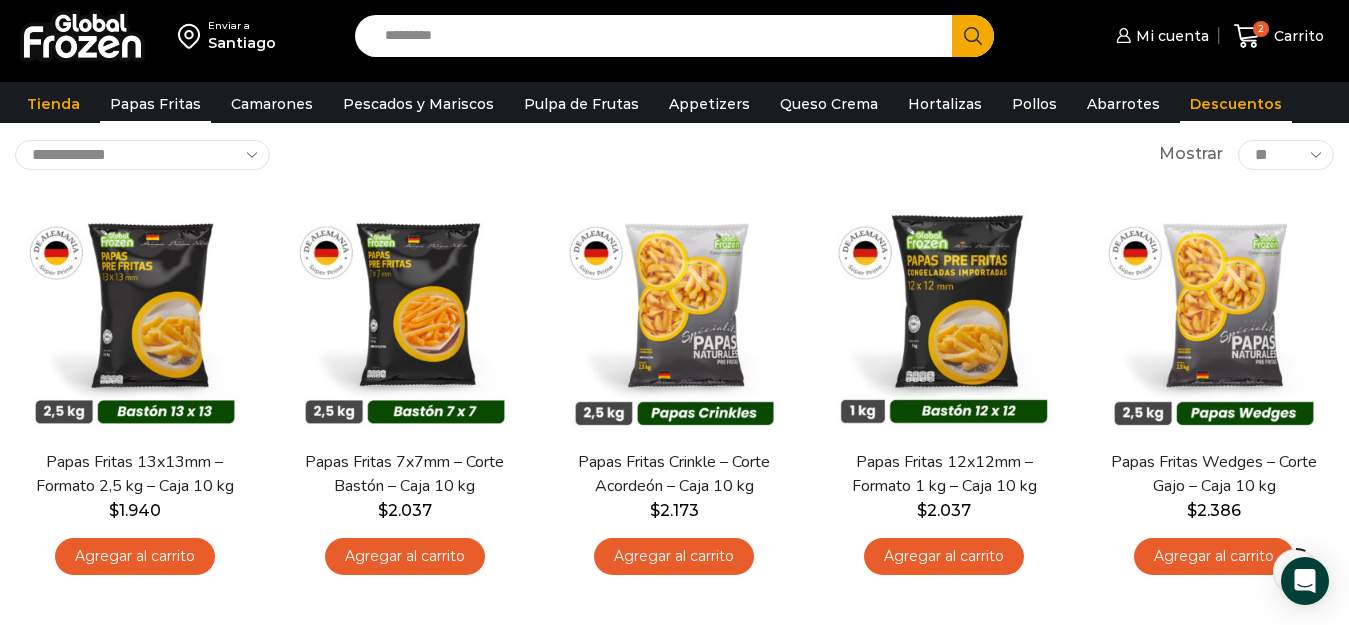click on "Descuentos" at bounding box center (1236, 104) 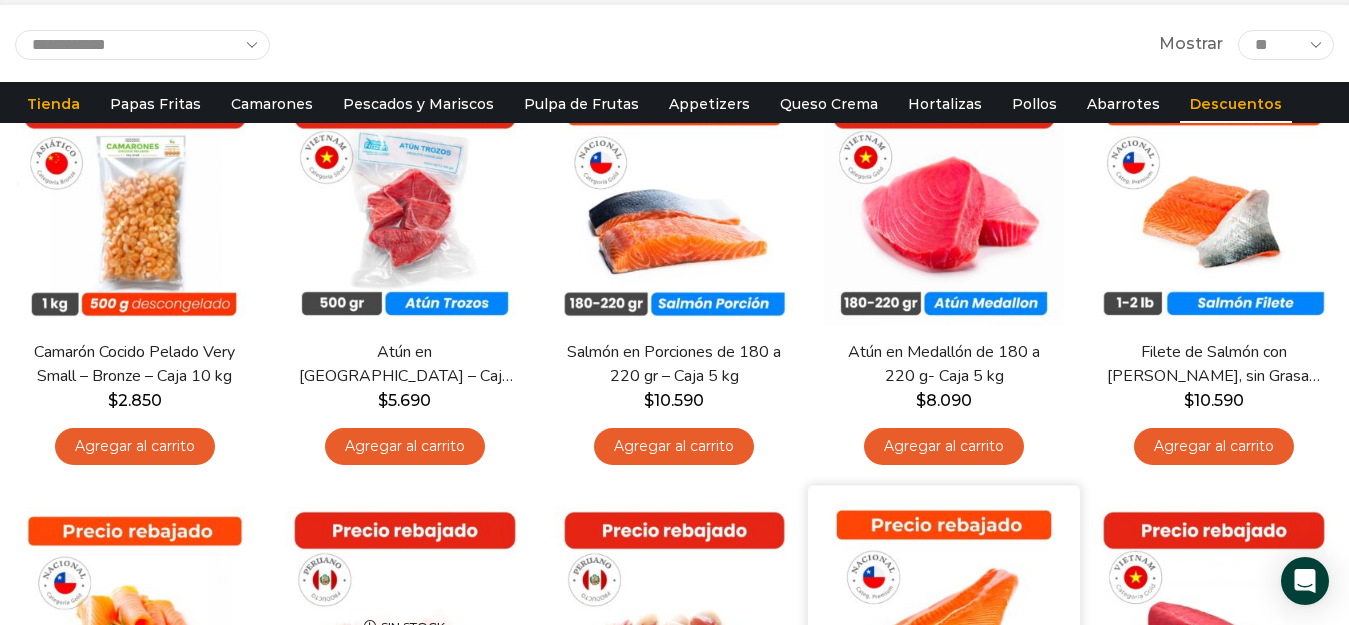 scroll, scrollTop: 0, scrollLeft: 0, axis: both 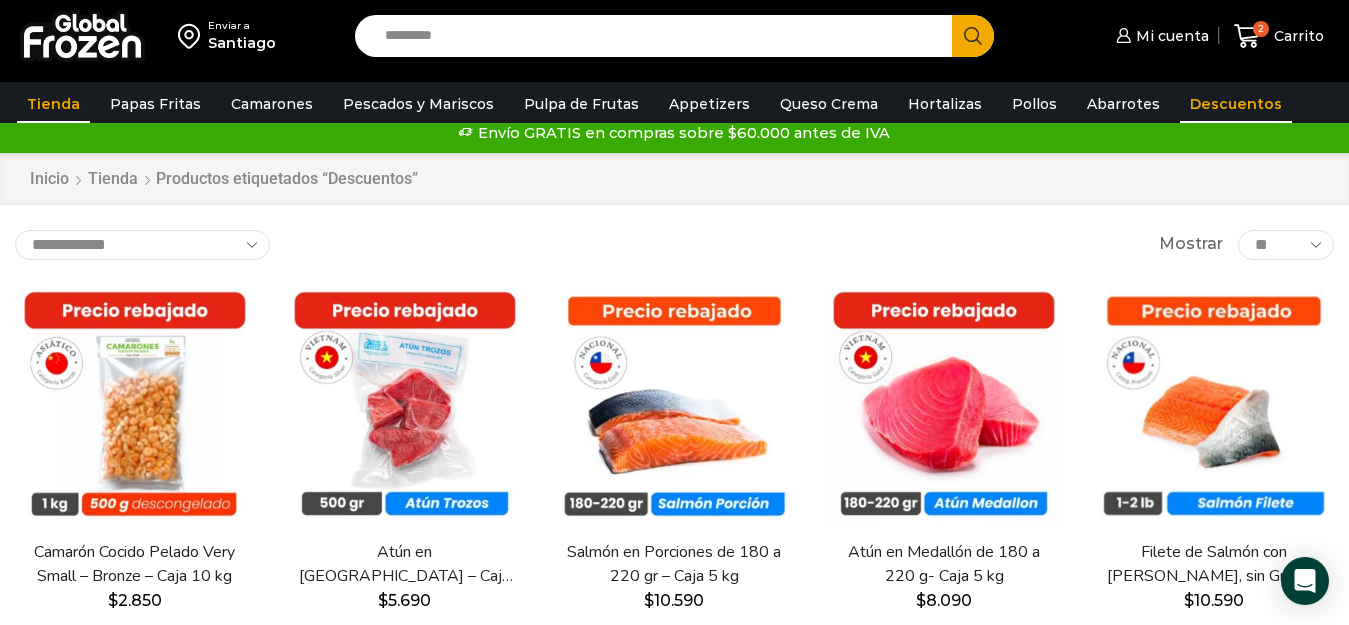 click on "Tienda" at bounding box center (53, 104) 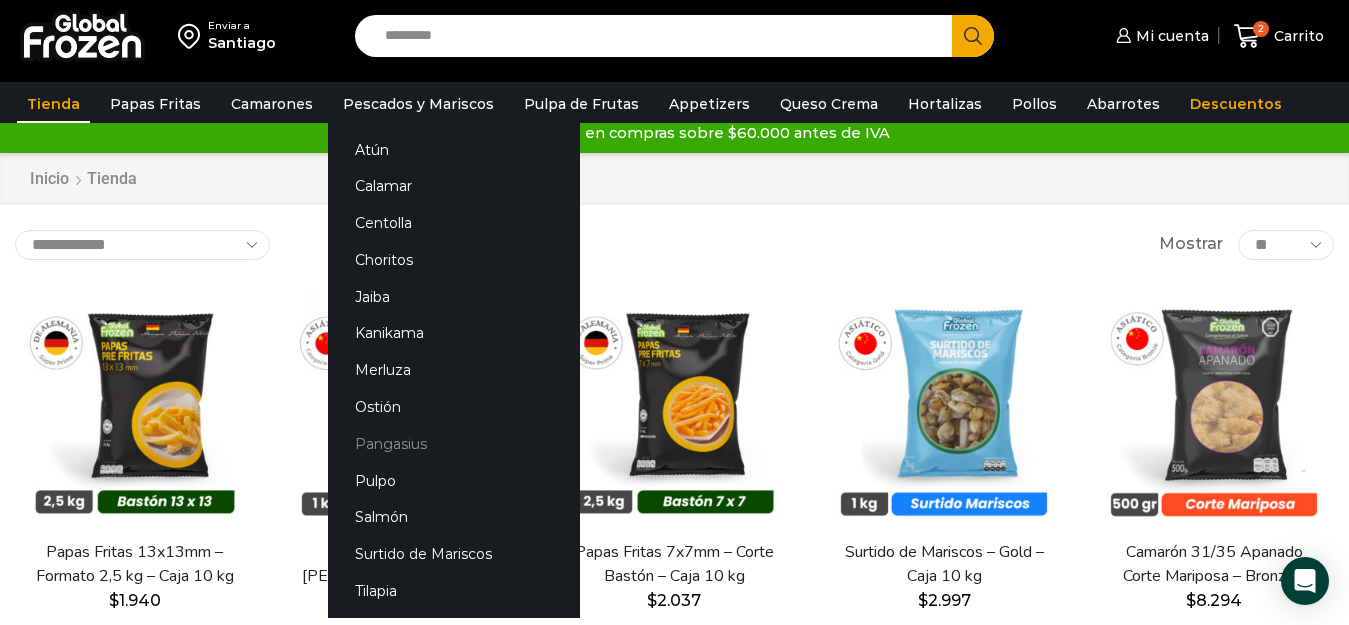 scroll, scrollTop: 100, scrollLeft: 0, axis: vertical 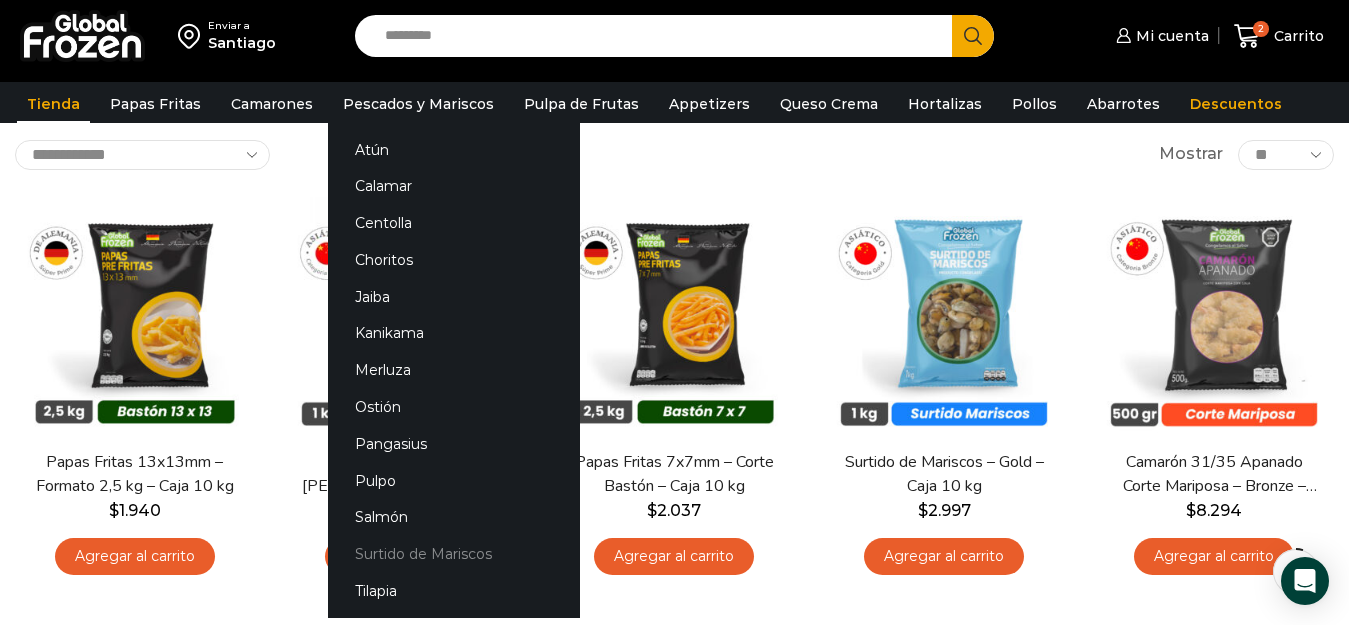click on "Surtido de Mariscos" at bounding box center [454, 554] 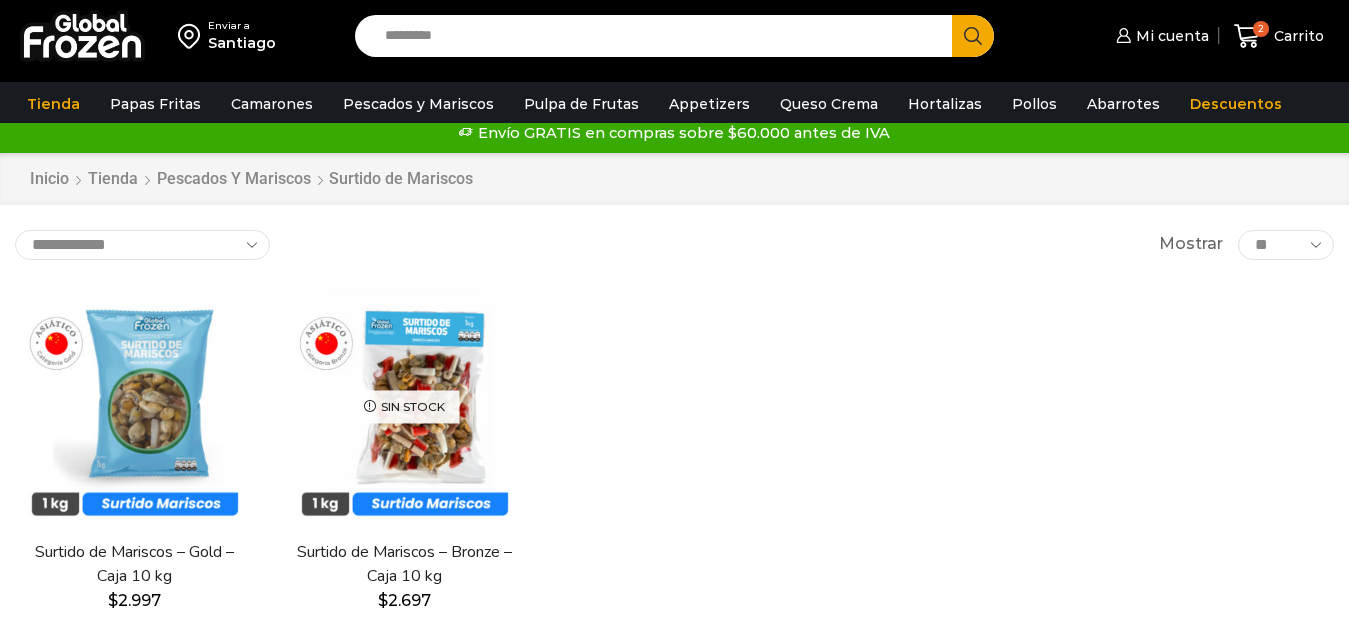 scroll, scrollTop: 0, scrollLeft: 0, axis: both 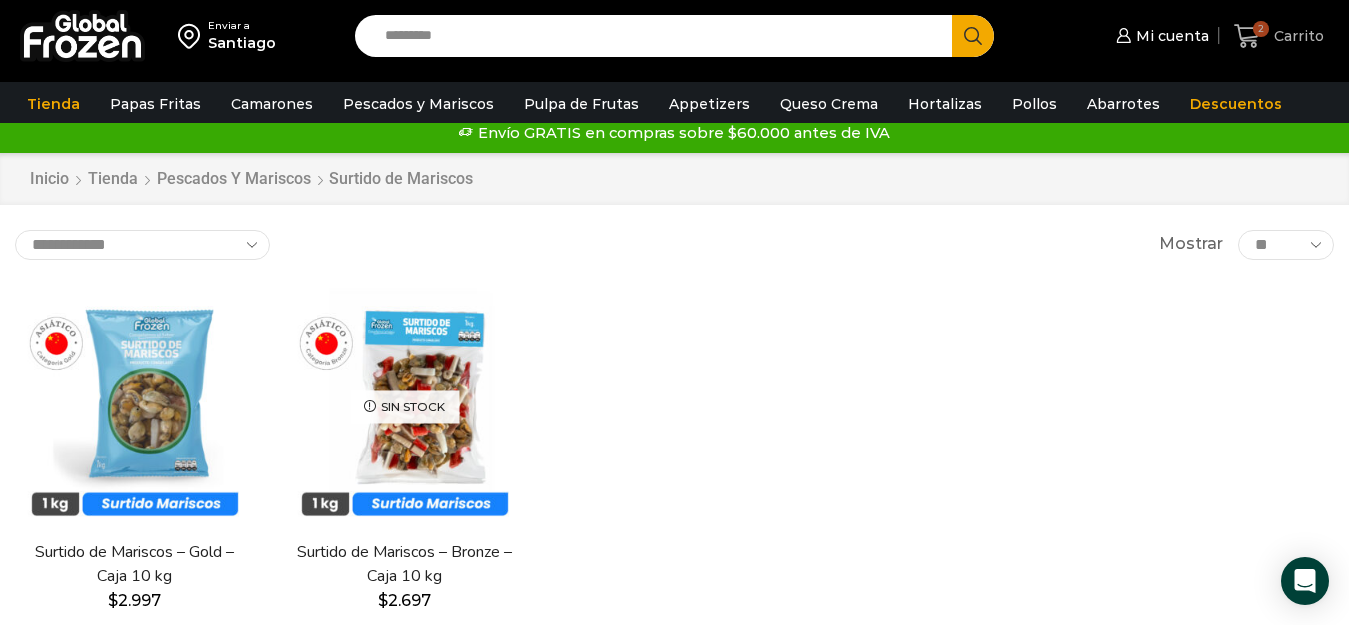 click 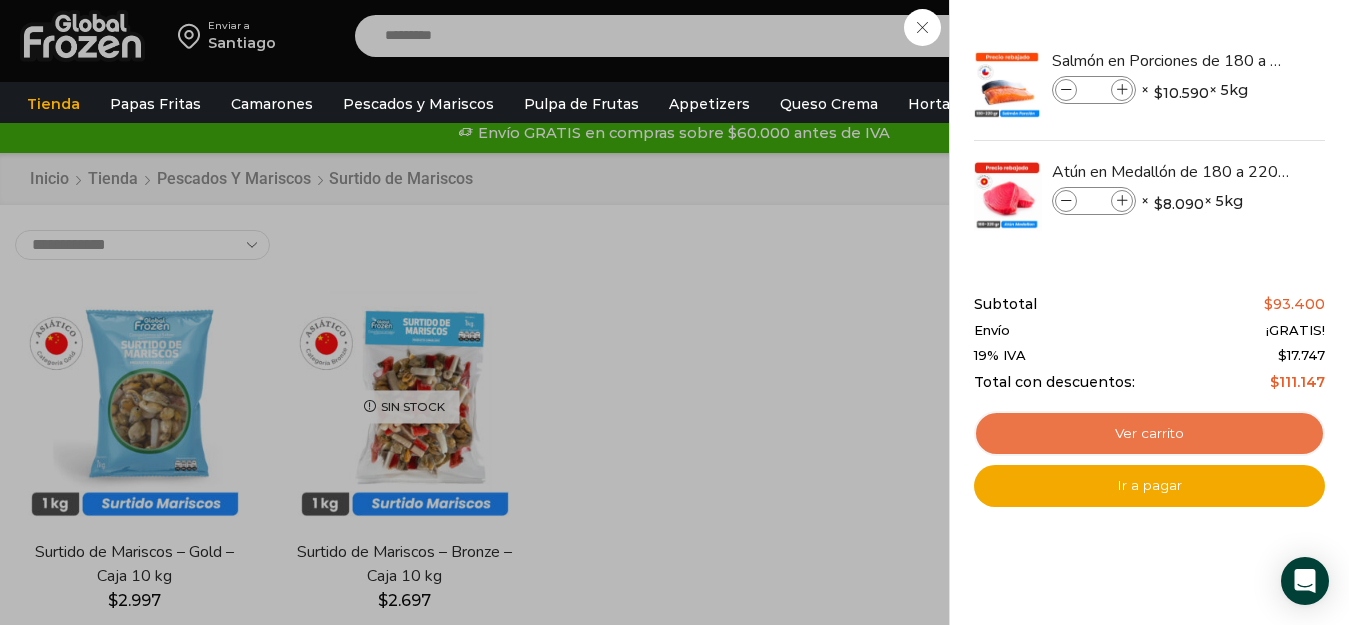 click on "Ver carrito" at bounding box center [1149, 434] 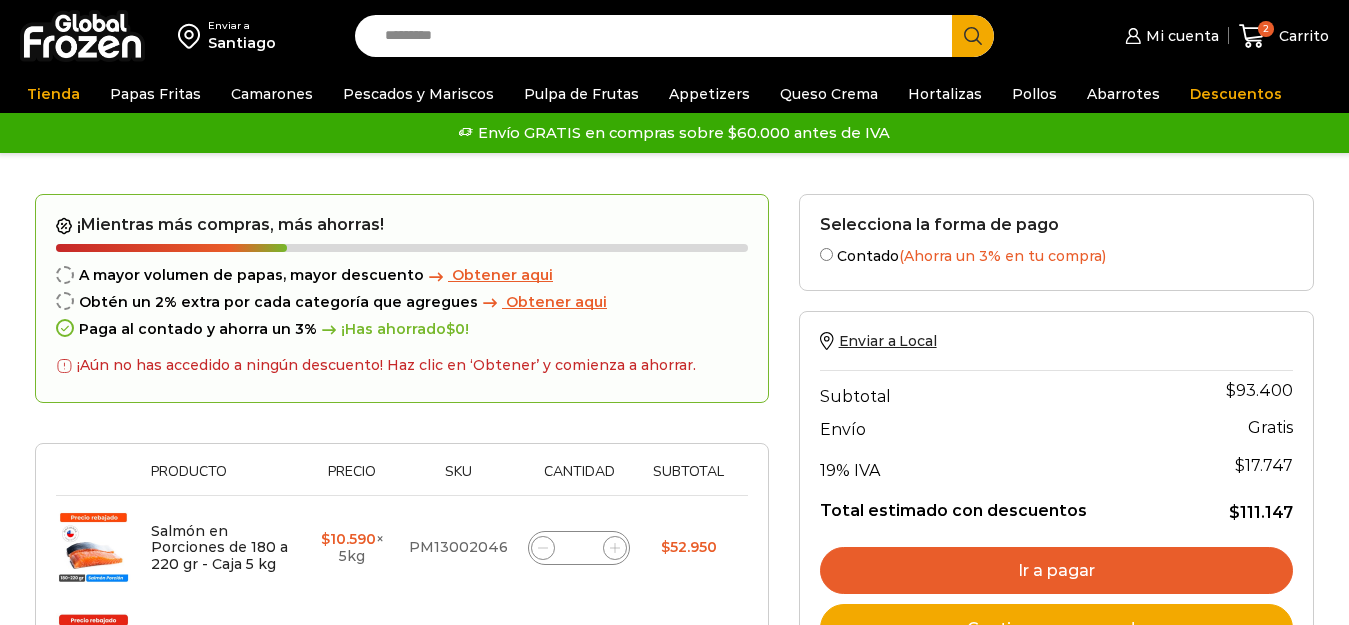 scroll, scrollTop: 200, scrollLeft: 0, axis: vertical 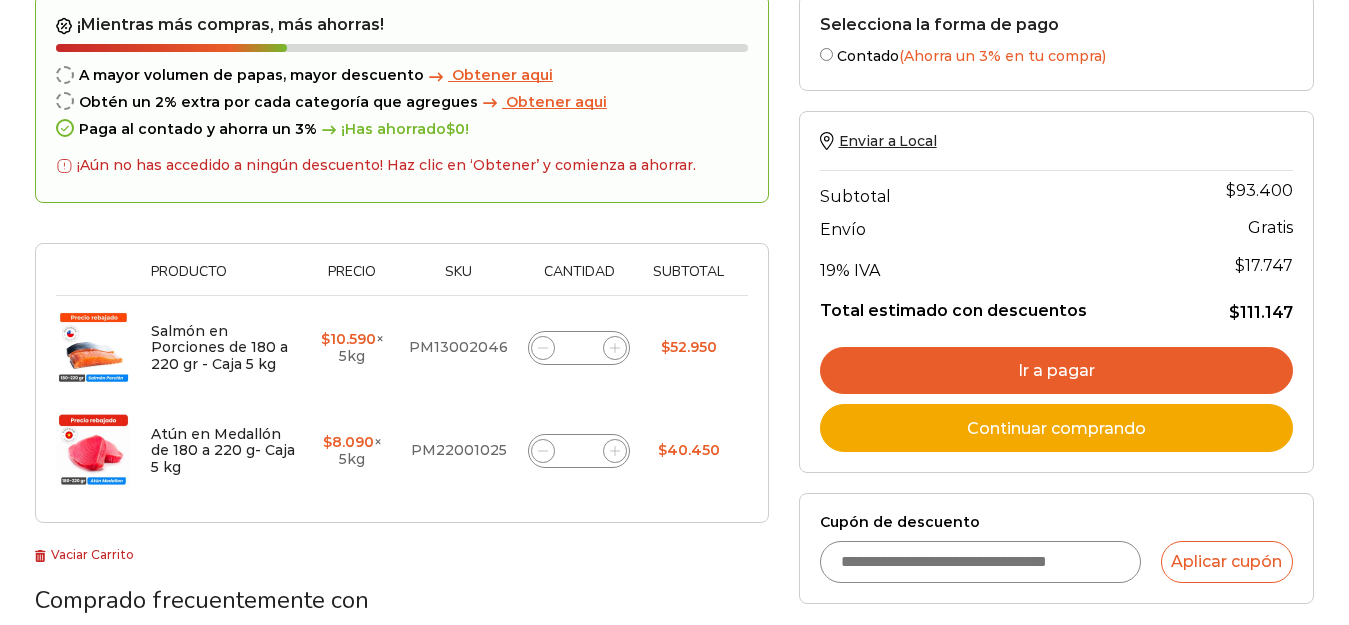 click on "Cupón de descuento" at bounding box center (980, 562) 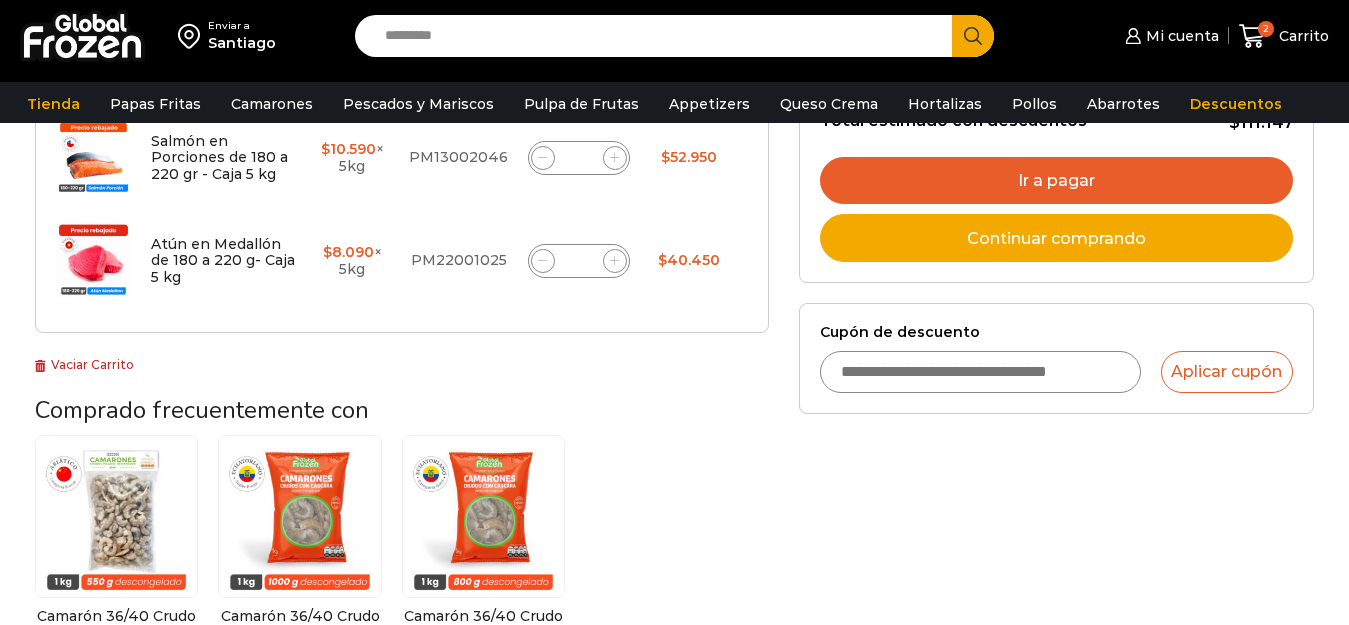 click on "Cupón de descuento" at bounding box center [980, 372] 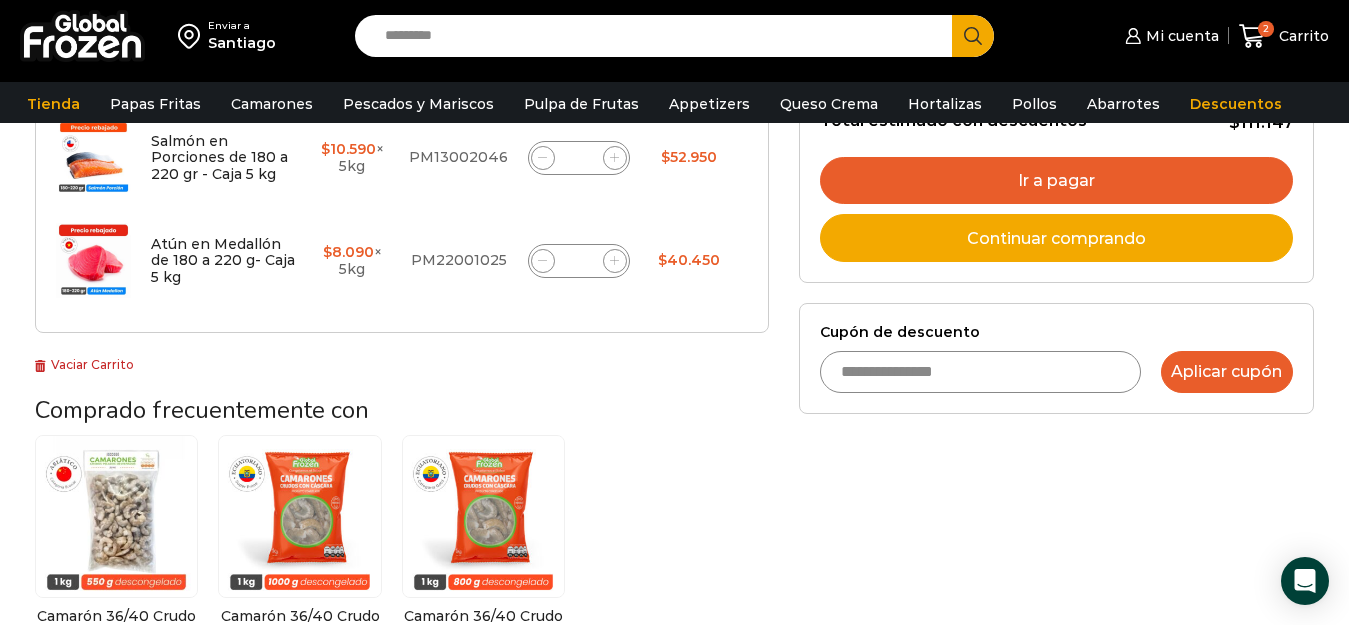 type on "**********" 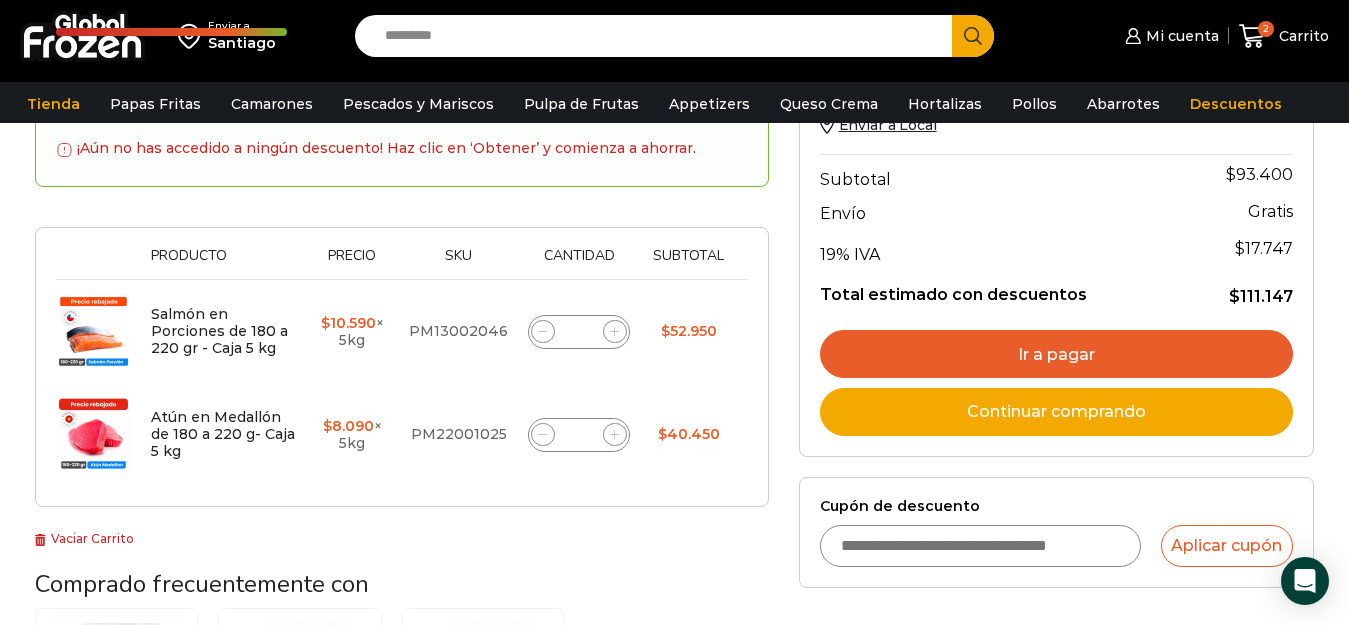 scroll, scrollTop: 400, scrollLeft: 0, axis: vertical 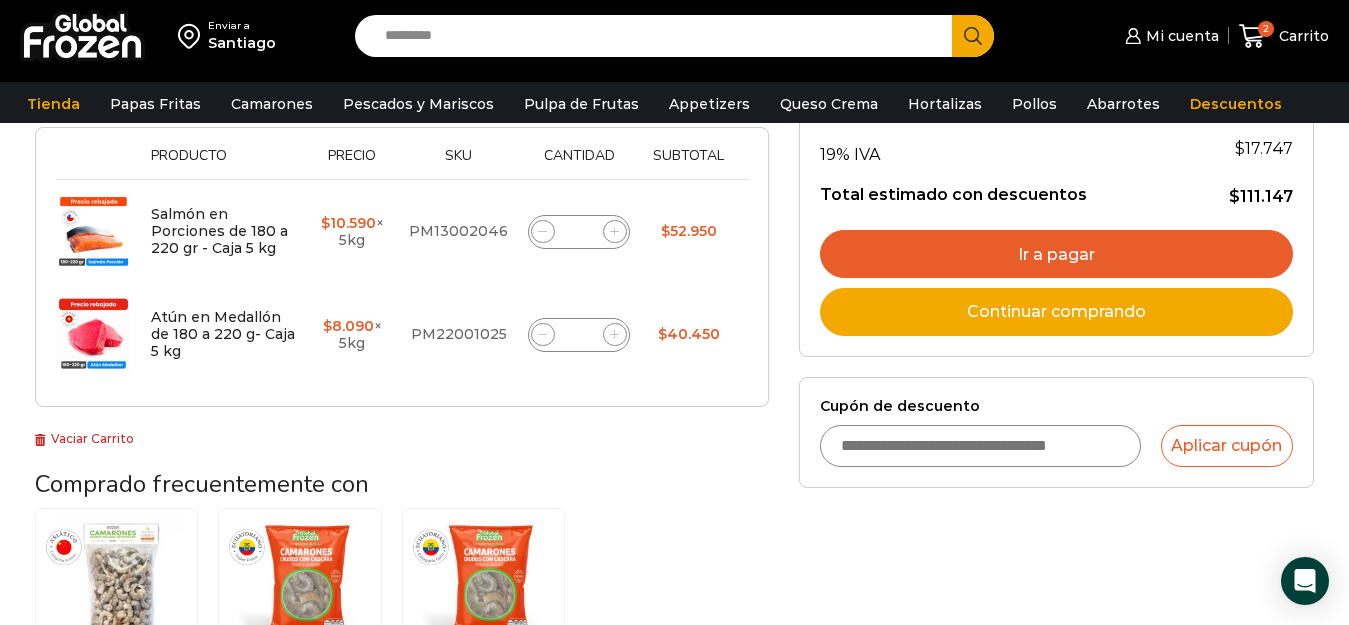 click on "Ir a pagar" at bounding box center [1056, 254] 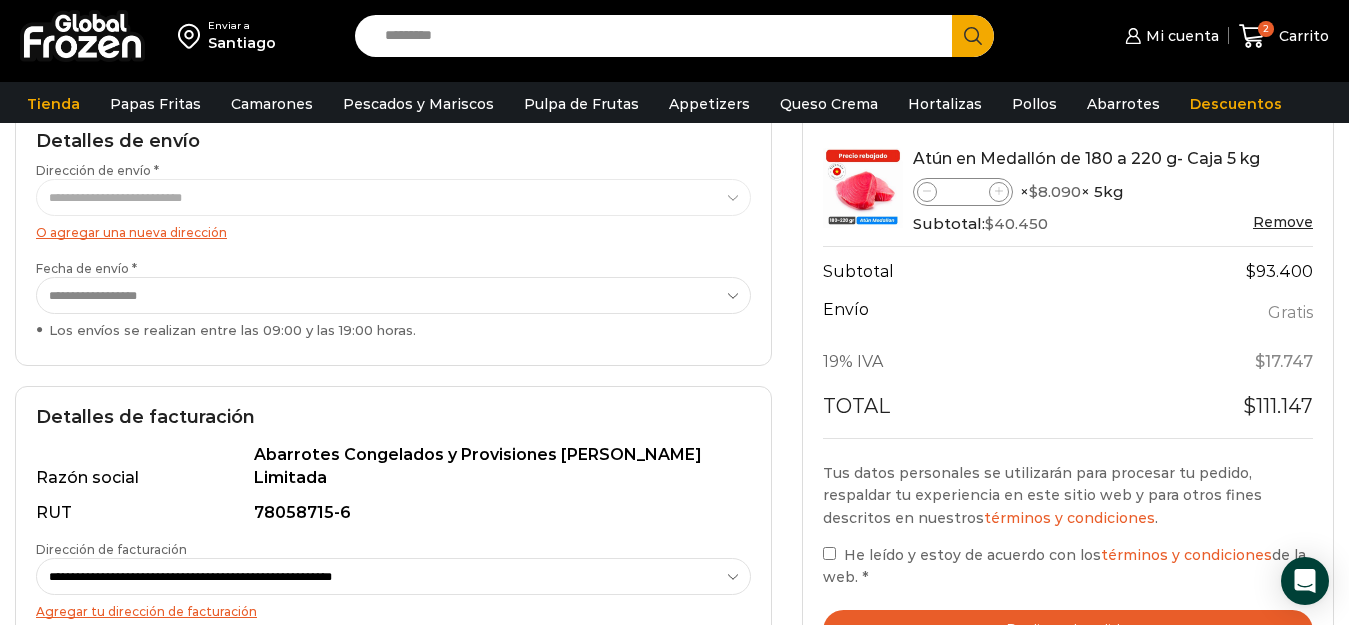 scroll, scrollTop: 400, scrollLeft: 0, axis: vertical 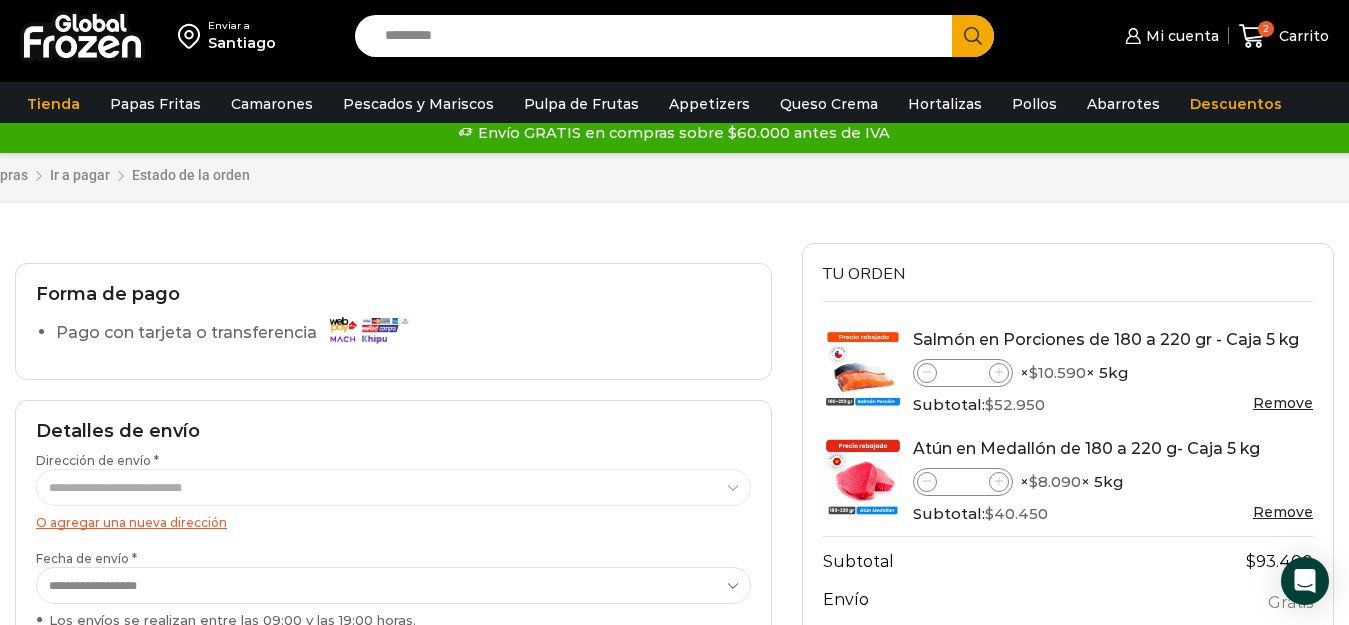 click on "**********" at bounding box center (393, 487) 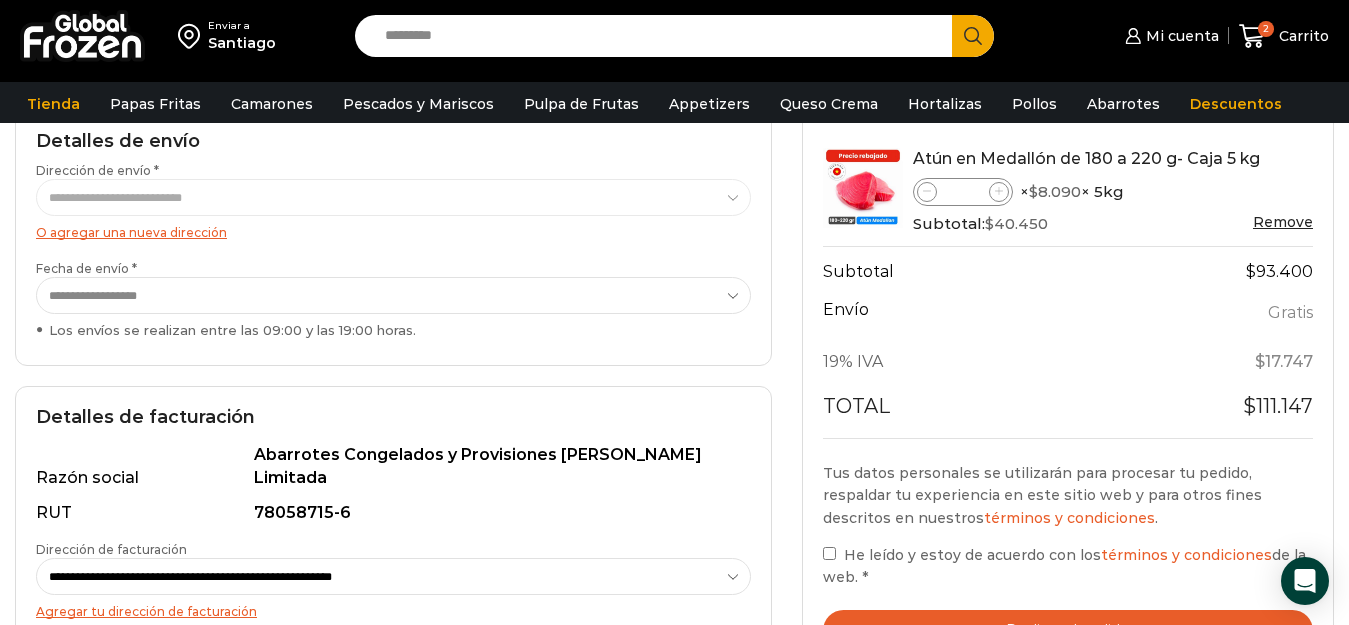 scroll, scrollTop: 200, scrollLeft: 0, axis: vertical 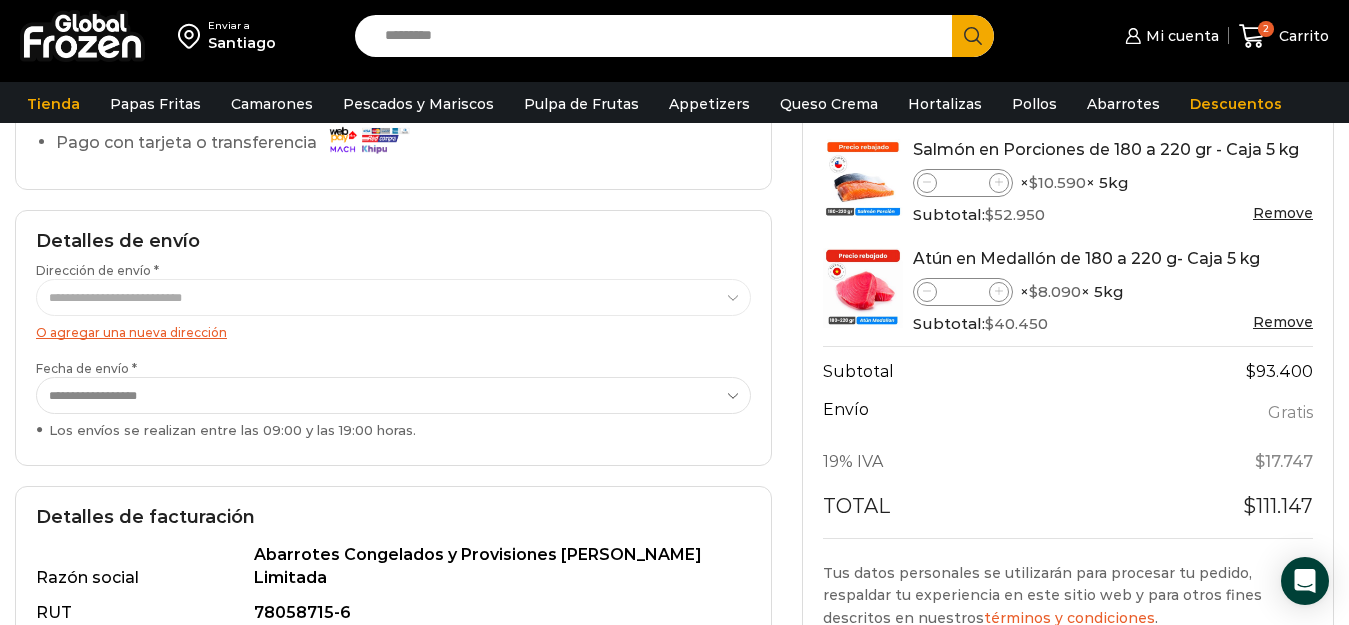 click on "**********" at bounding box center (393, 297) 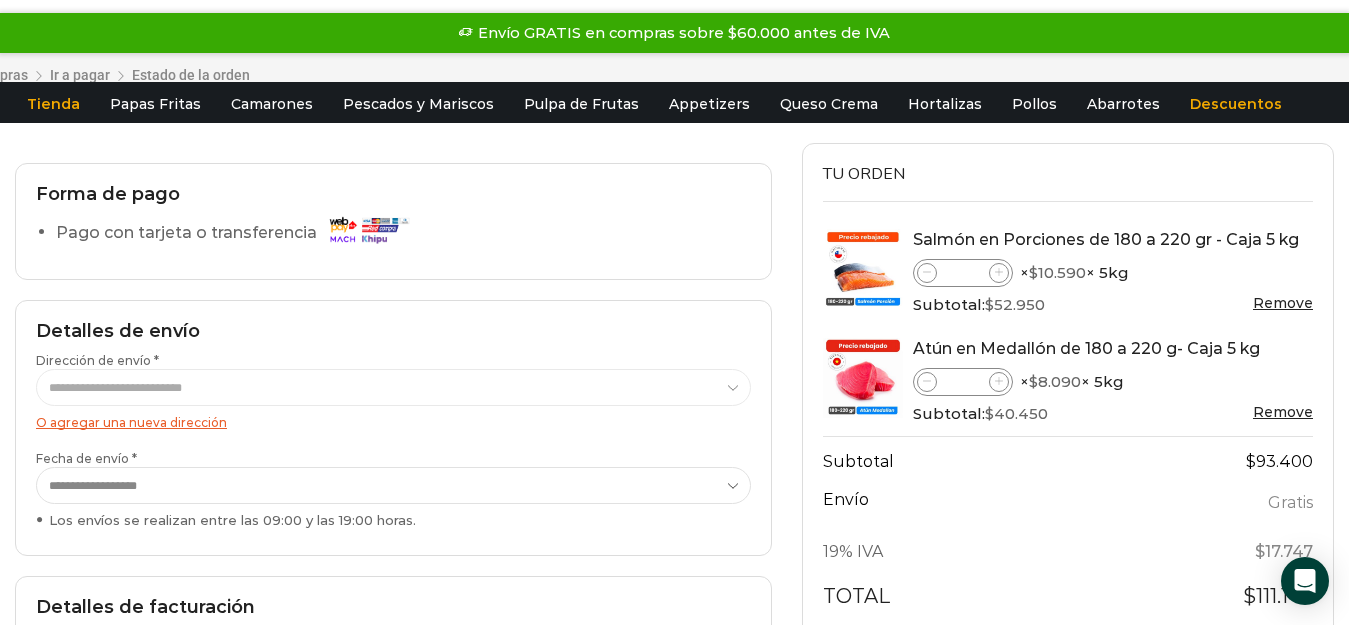 scroll, scrollTop: 0, scrollLeft: 0, axis: both 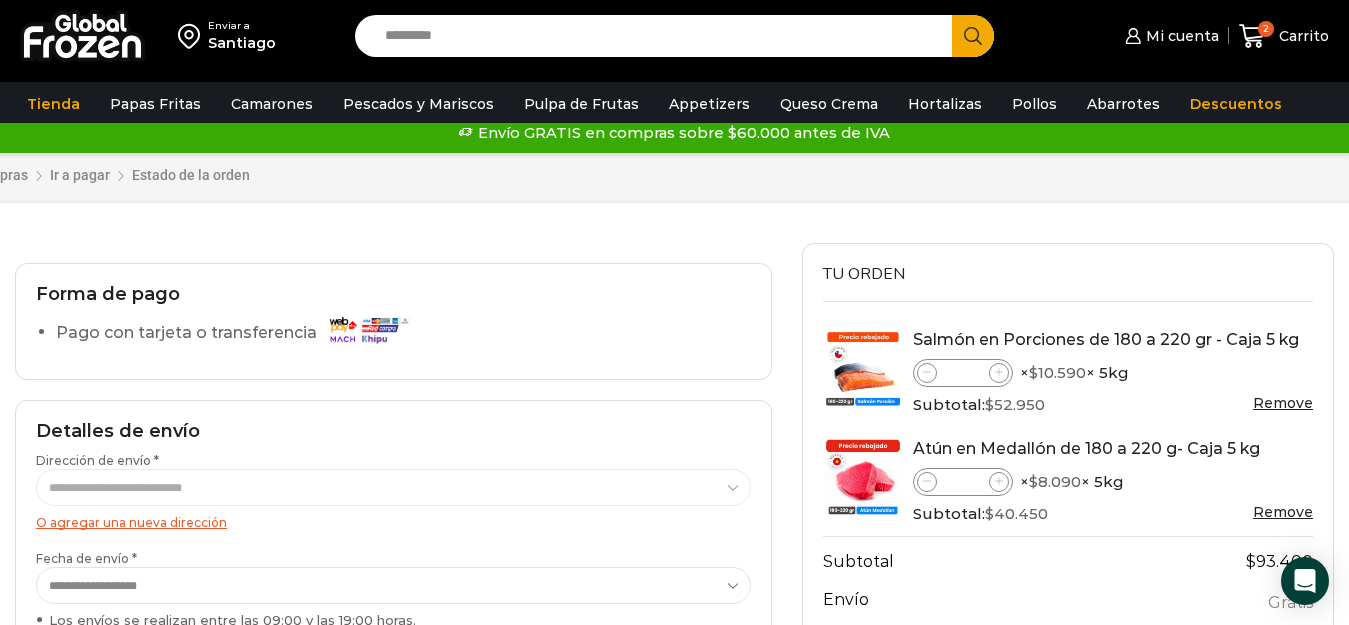 click on "Pago con tarjeta o transferencia" at bounding box center [237, 333] 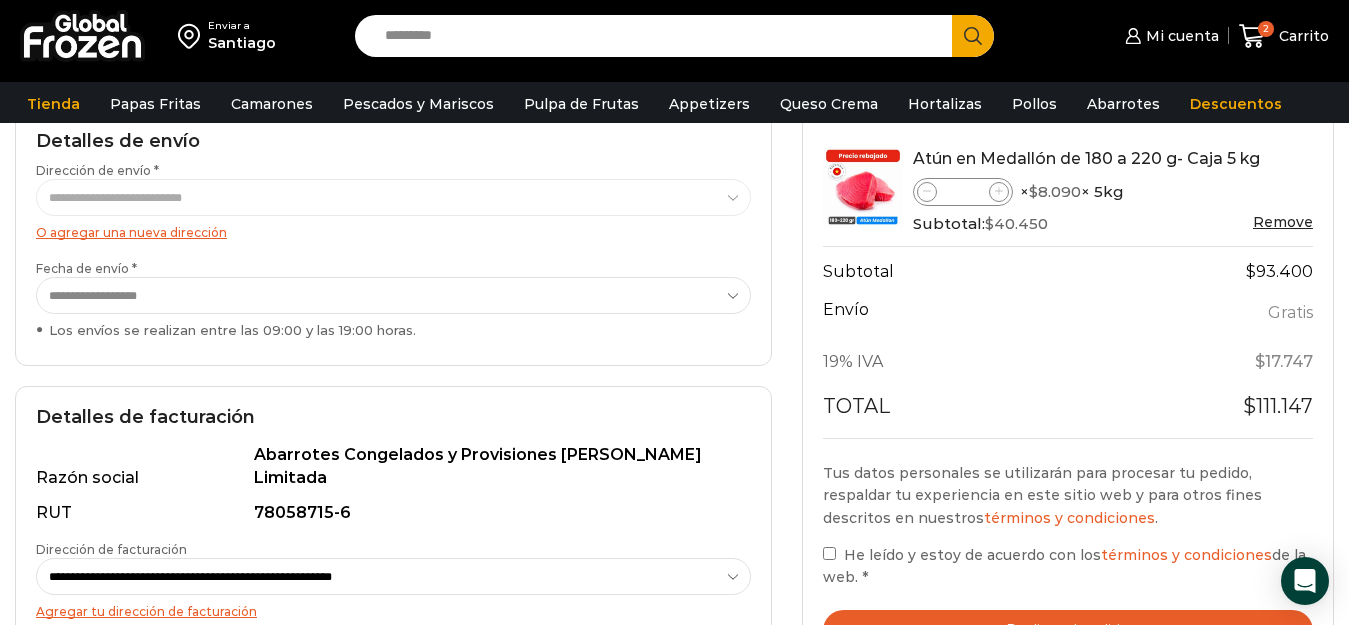 scroll, scrollTop: 400, scrollLeft: 0, axis: vertical 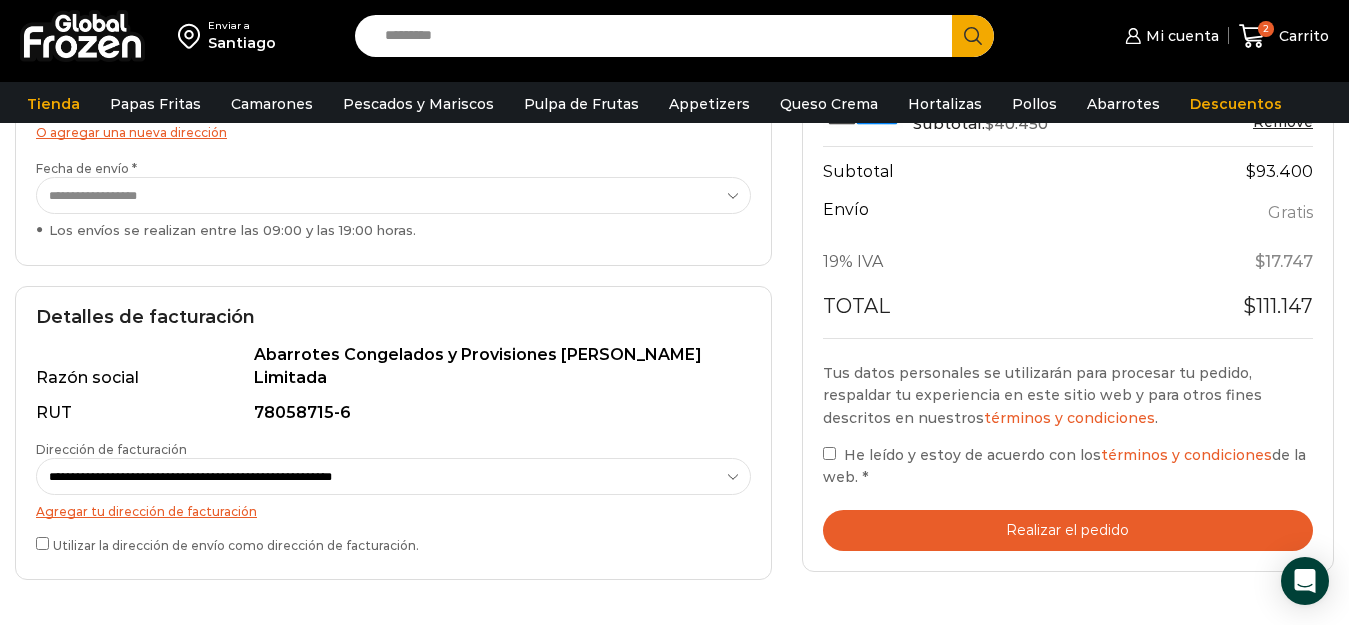 click on "Realizar el pedido" at bounding box center (1068, 530) 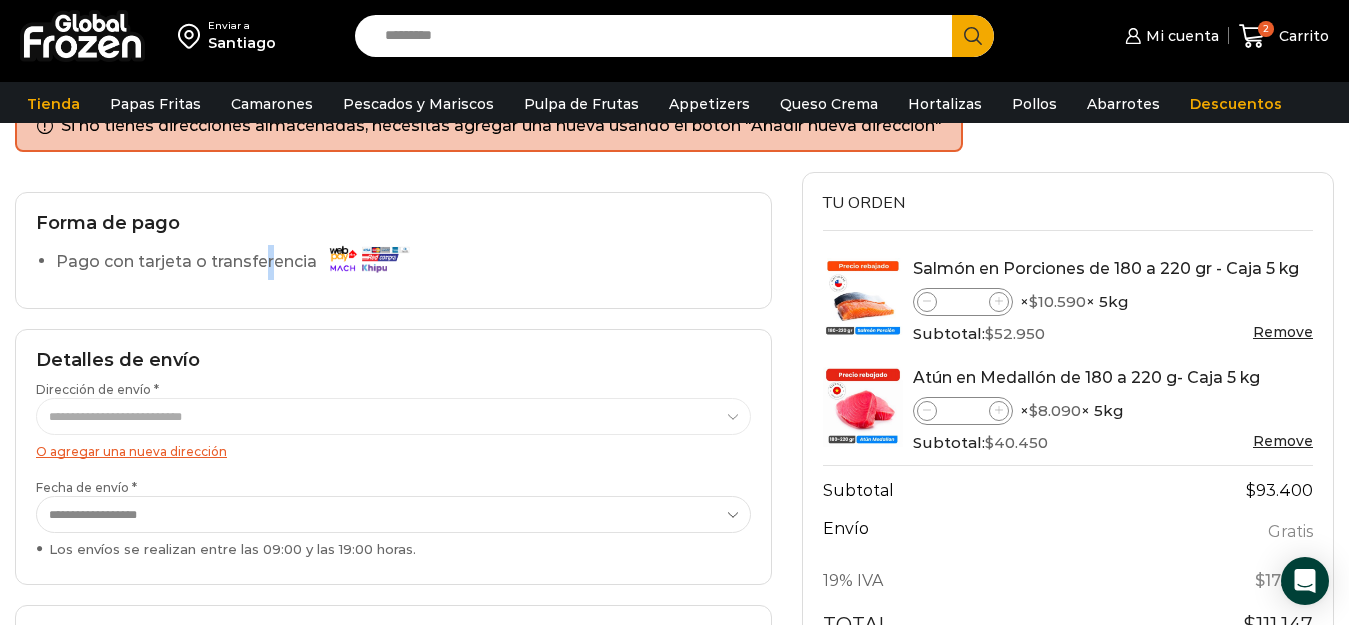 scroll, scrollTop: 53, scrollLeft: 0, axis: vertical 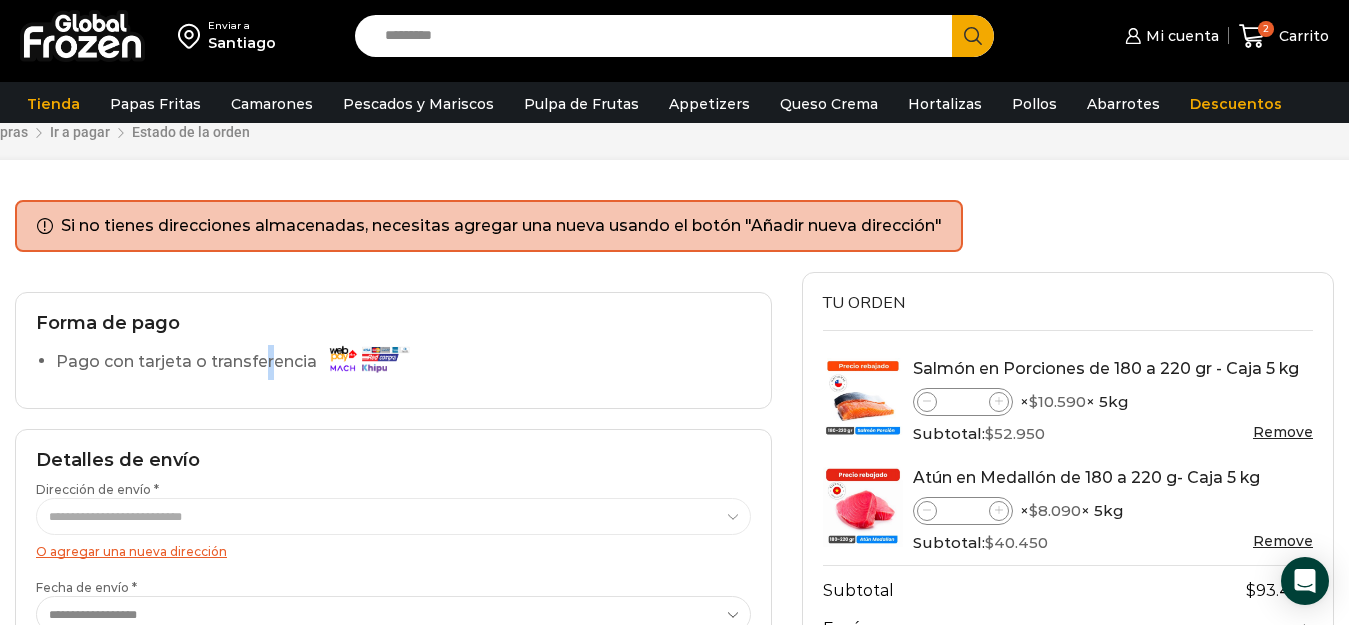 click on "O agregar una nueva dirección" at bounding box center [131, 551] 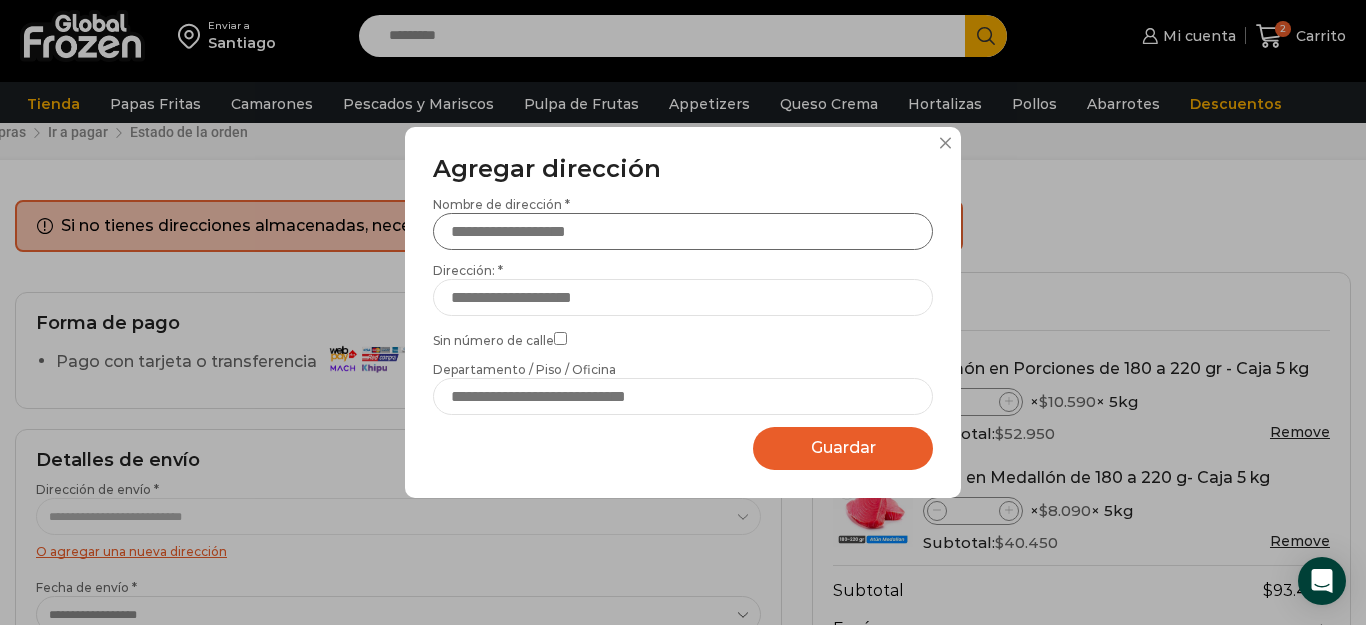 click on "Nombre de dirección *" at bounding box center [683, 231] 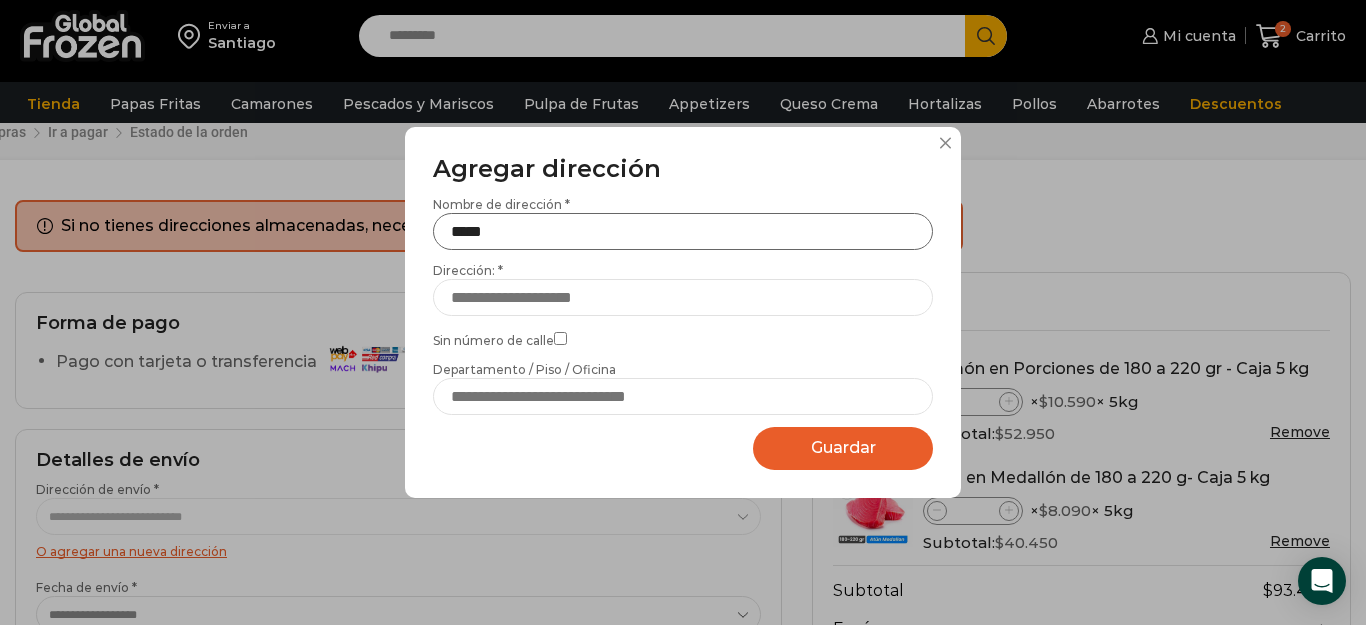 type on "*****" 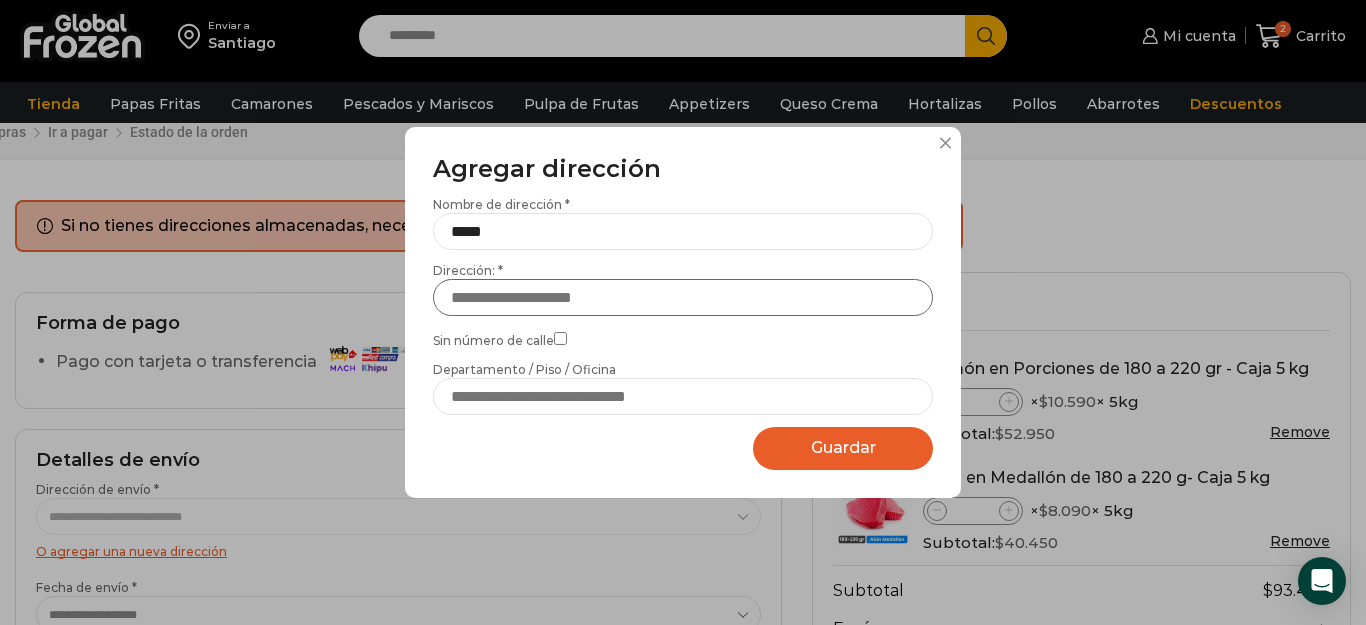 click on "Dirección: *" at bounding box center (683, 297) 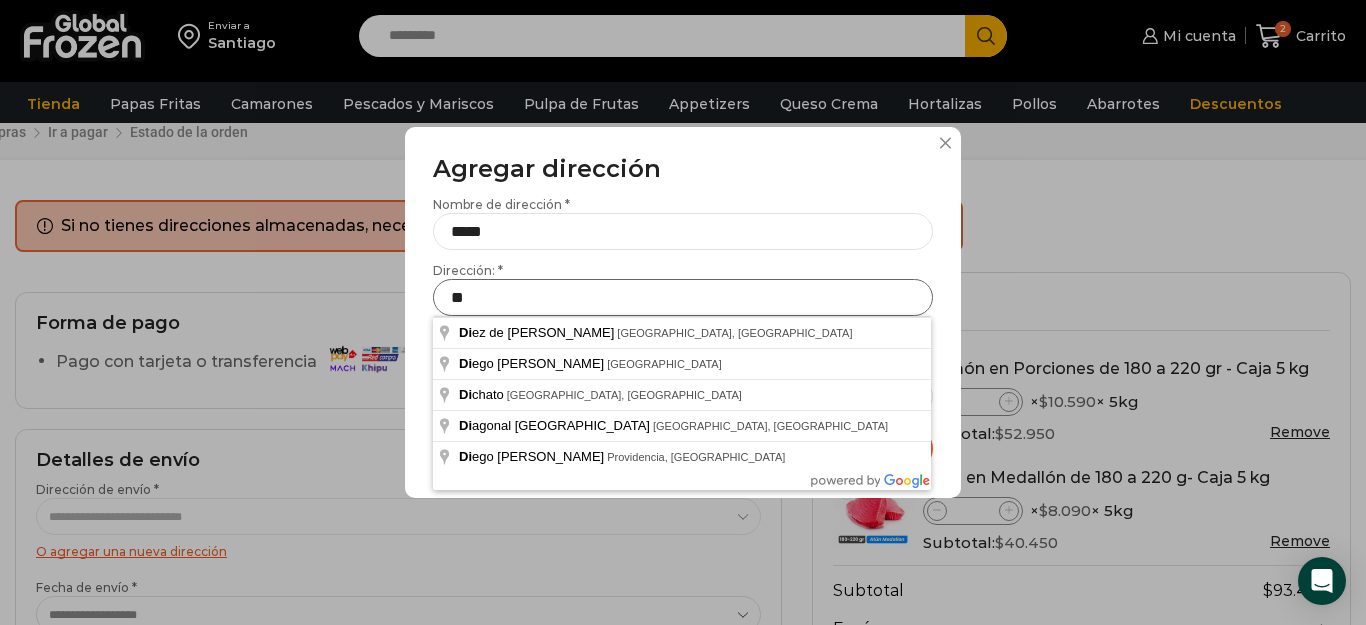 type on "*" 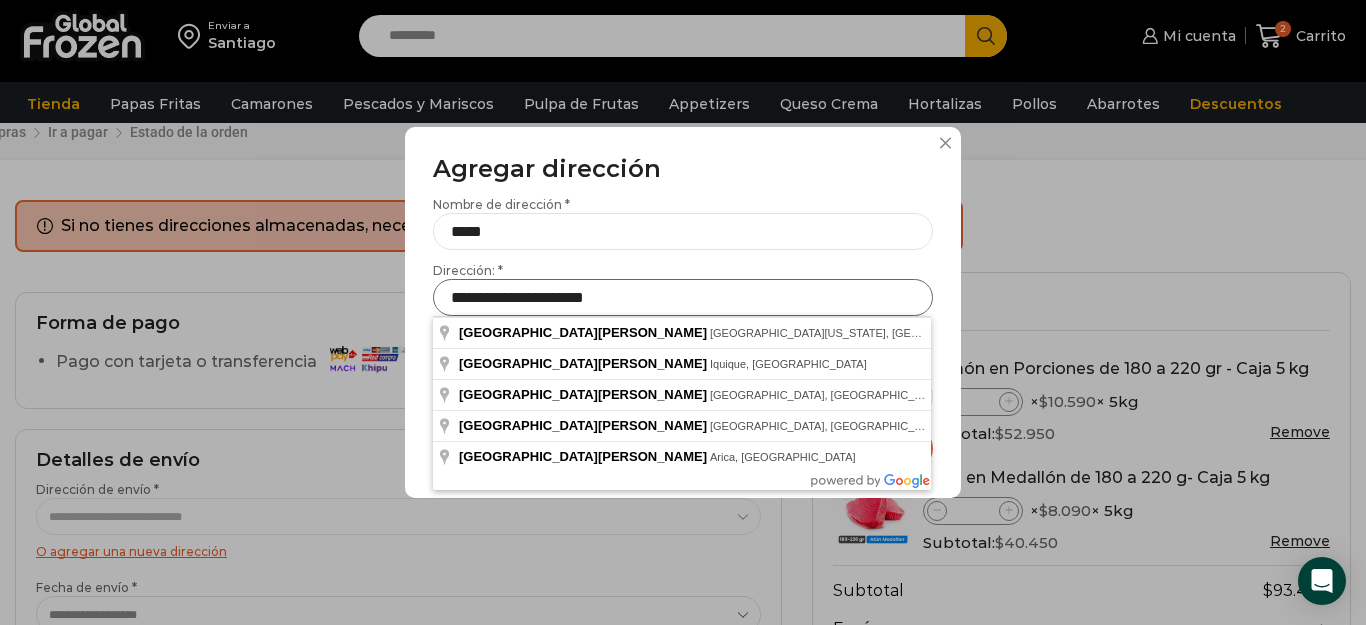 drag, startPoint x: 644, startPoint y: 299, endPoint x: 407, endPoint y: 271, distance: 238.64827 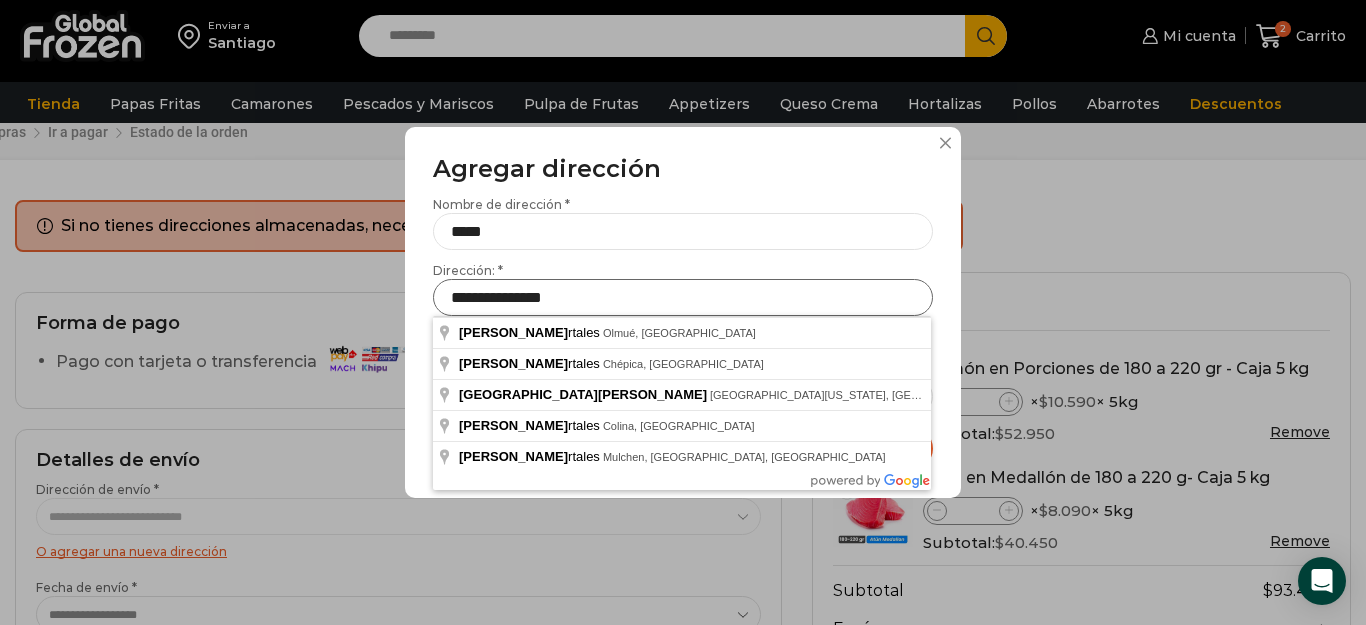type on "**********" 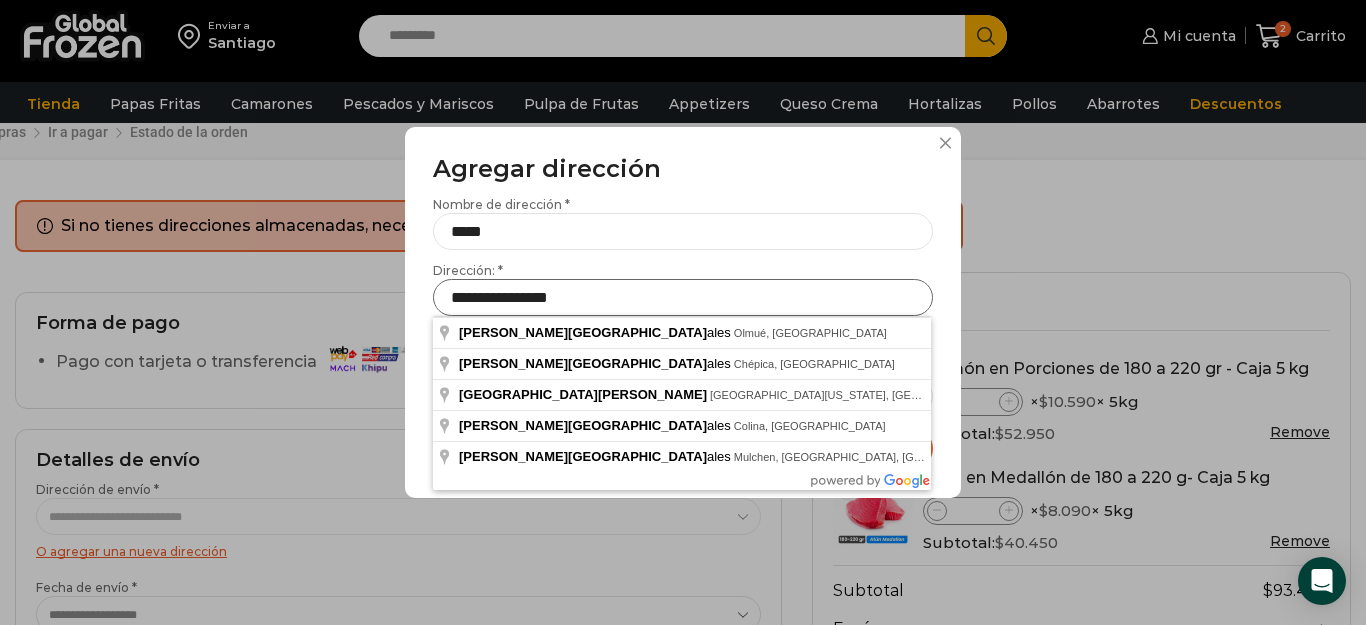 drag, startPoint x: 615, startPoint y: 303, endPoint x: 437, endPoint y: 286, distance: 178.80995 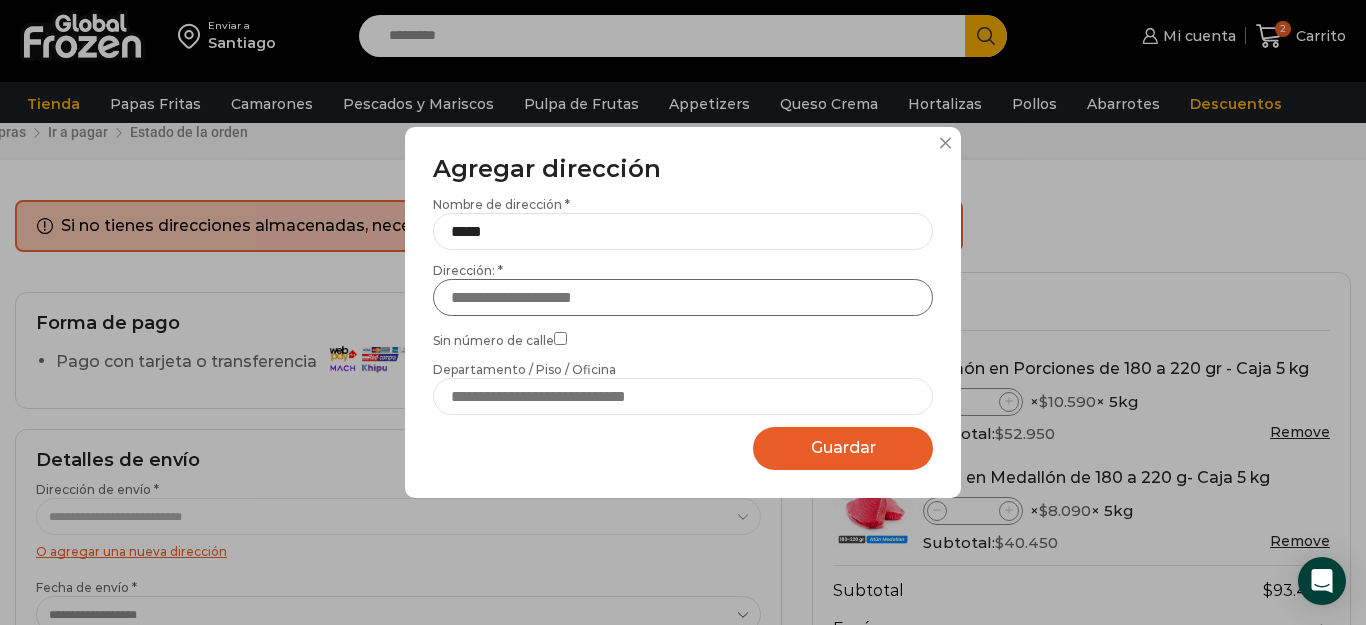 click on "Dirección: *" at bounding box center [683, 297] 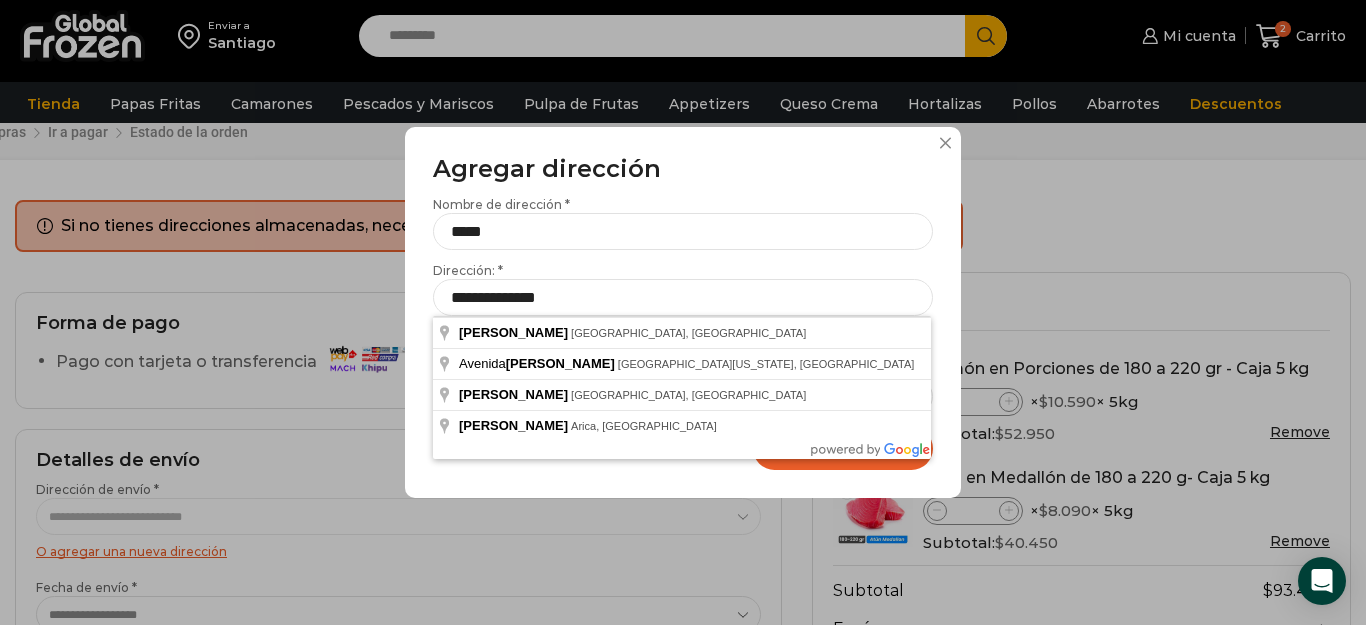 click on "**********" at bounding box center (683, 289) 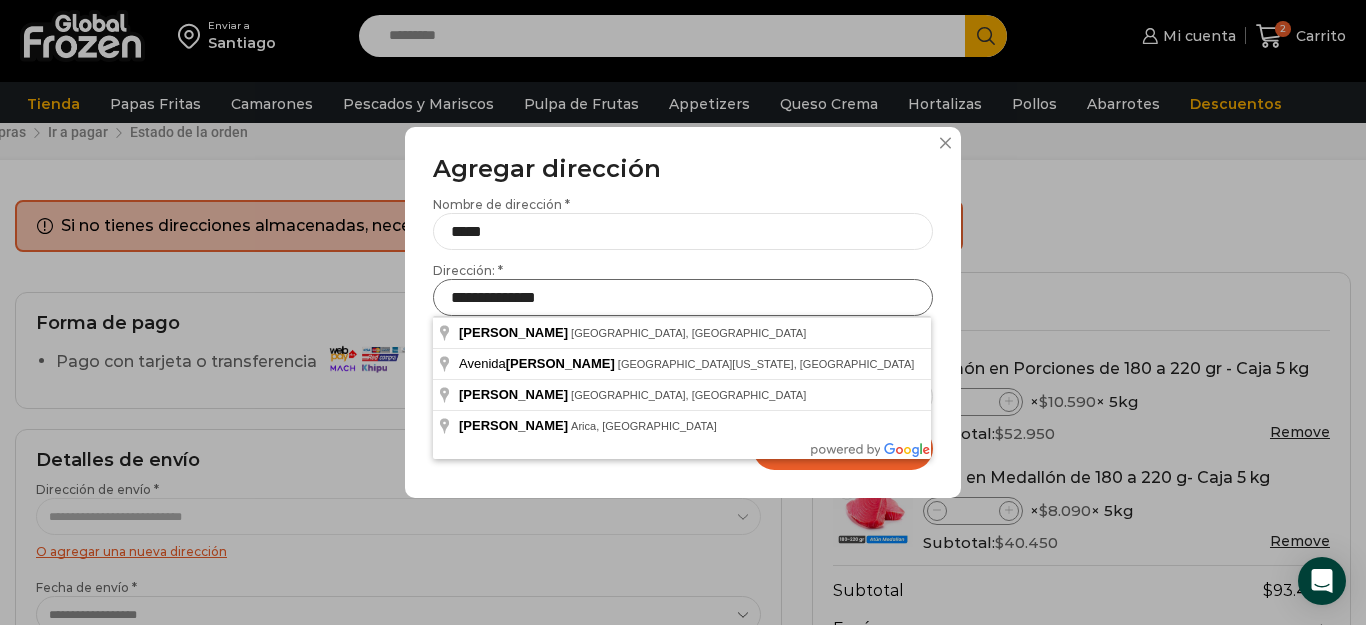click on "**********" at bounding box center (683, 297) 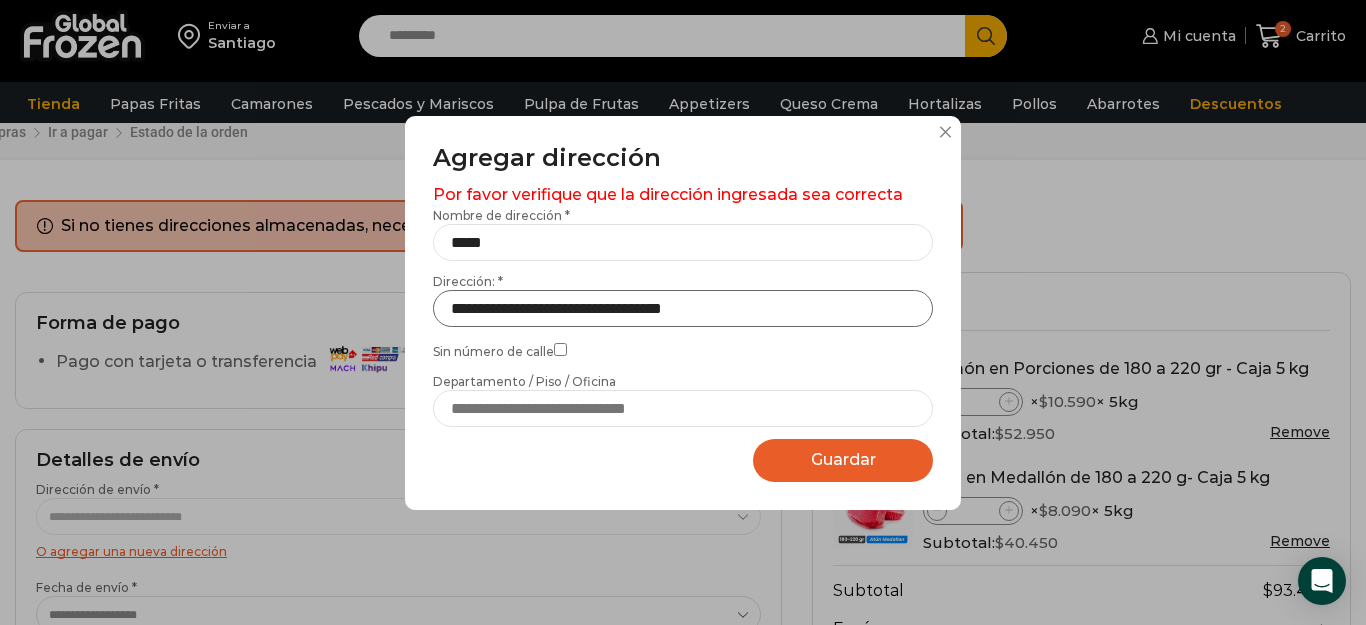 click on "**********" at bounding box center [683, 308] 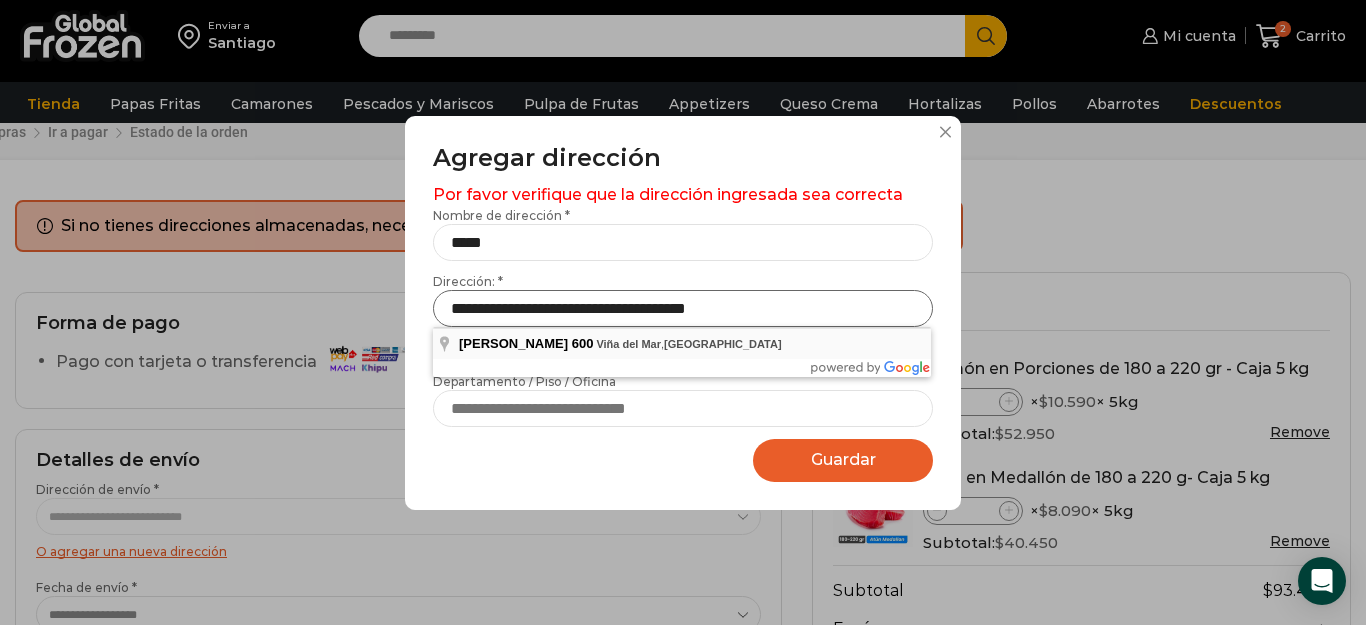 type on "**********" 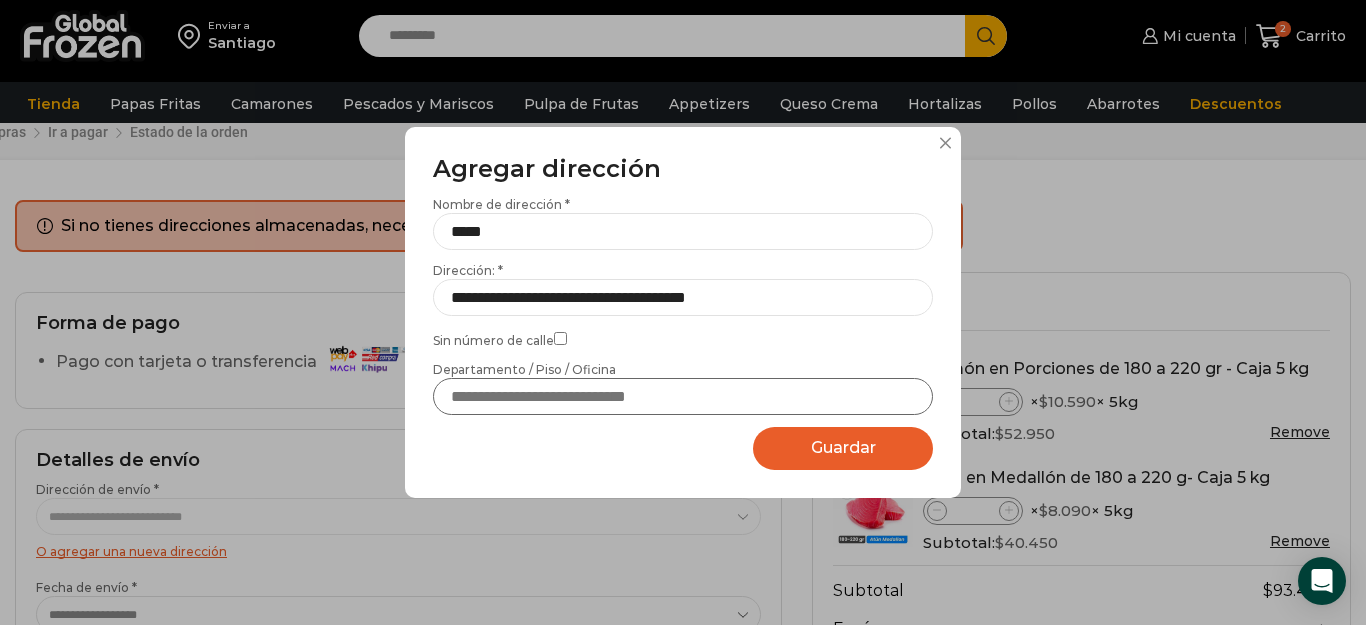 click on "Departamento / Piso / Oficina" at bounding box center (683, 396) 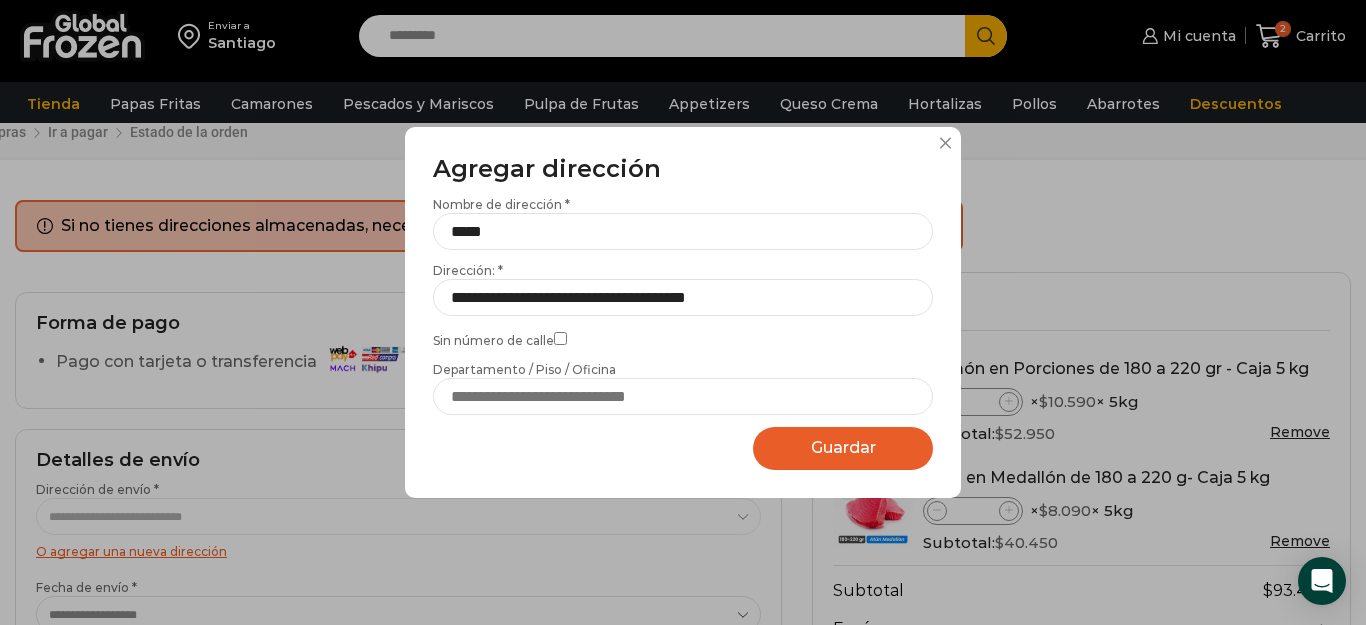 click on "Guardar" at bounding box center [843, 447] 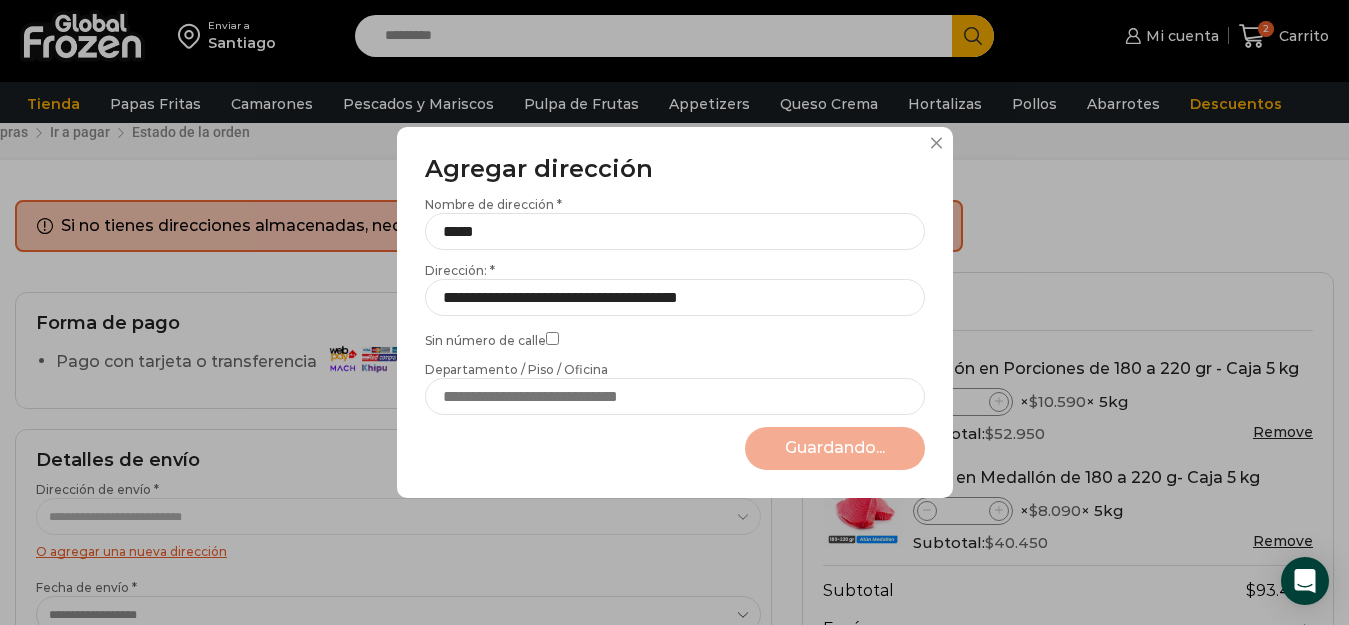 select on "*******" 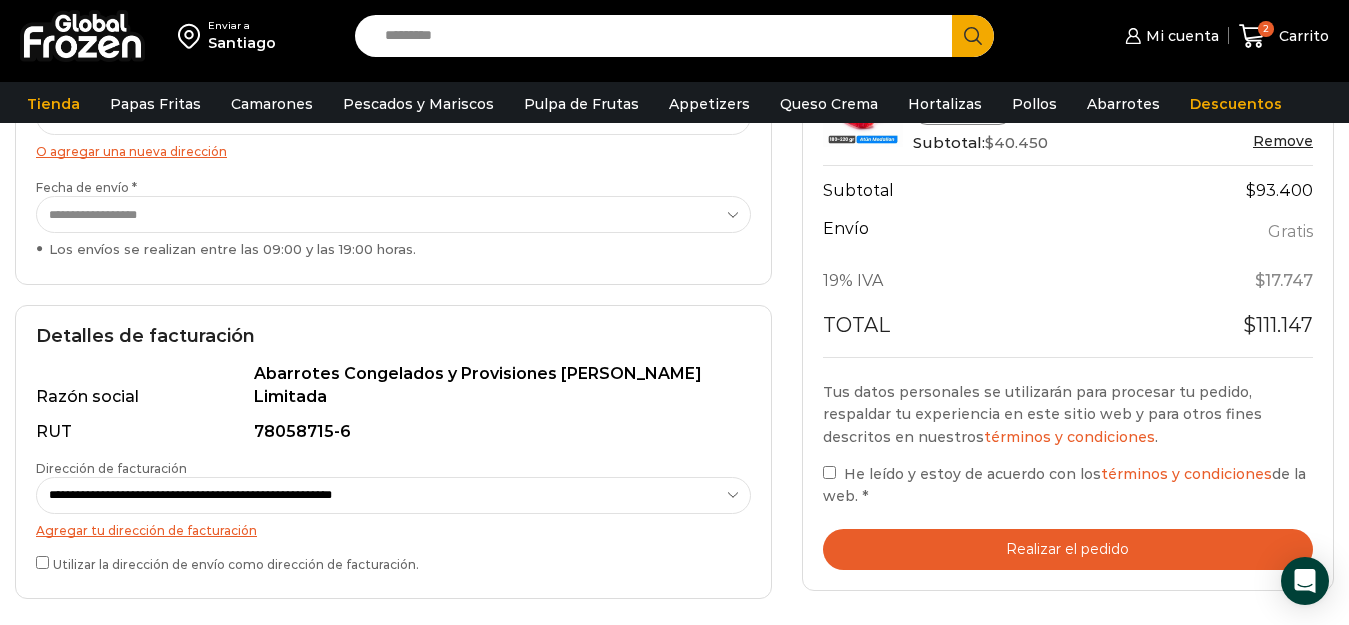 scroll, scrollTop: 553, scrollLeft: 0, axis: vertical 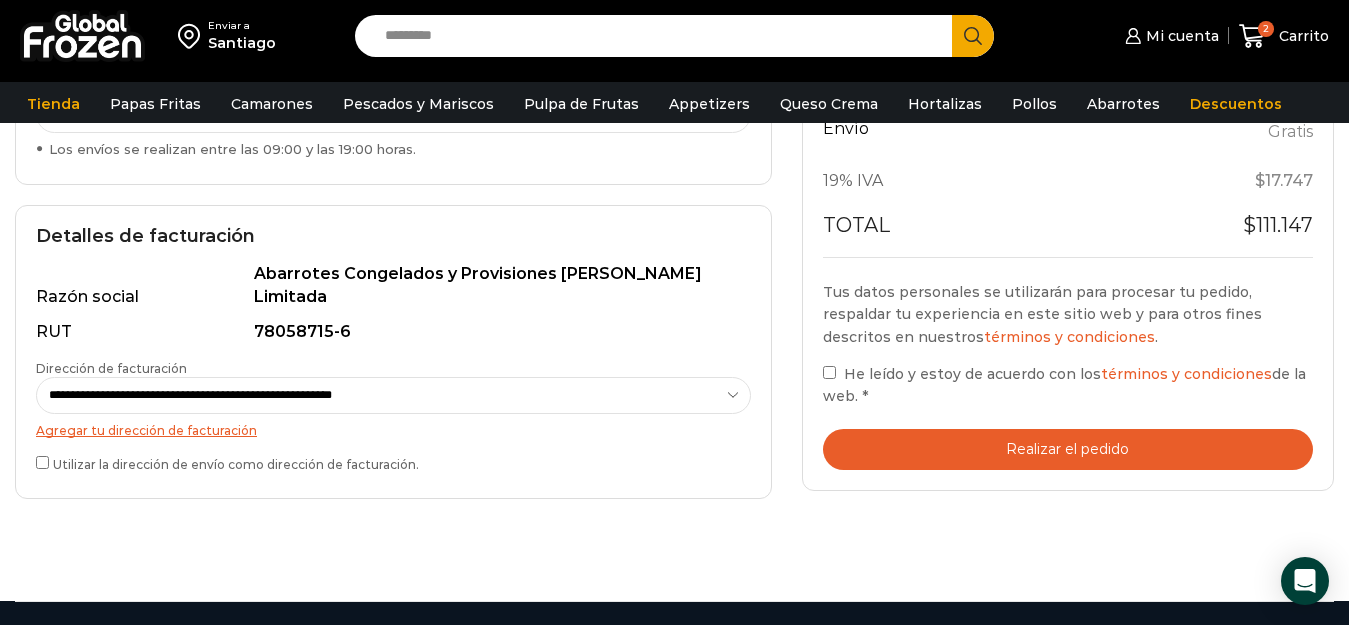 click on "Realizar el pedido" at bounding box center [1068, 449] 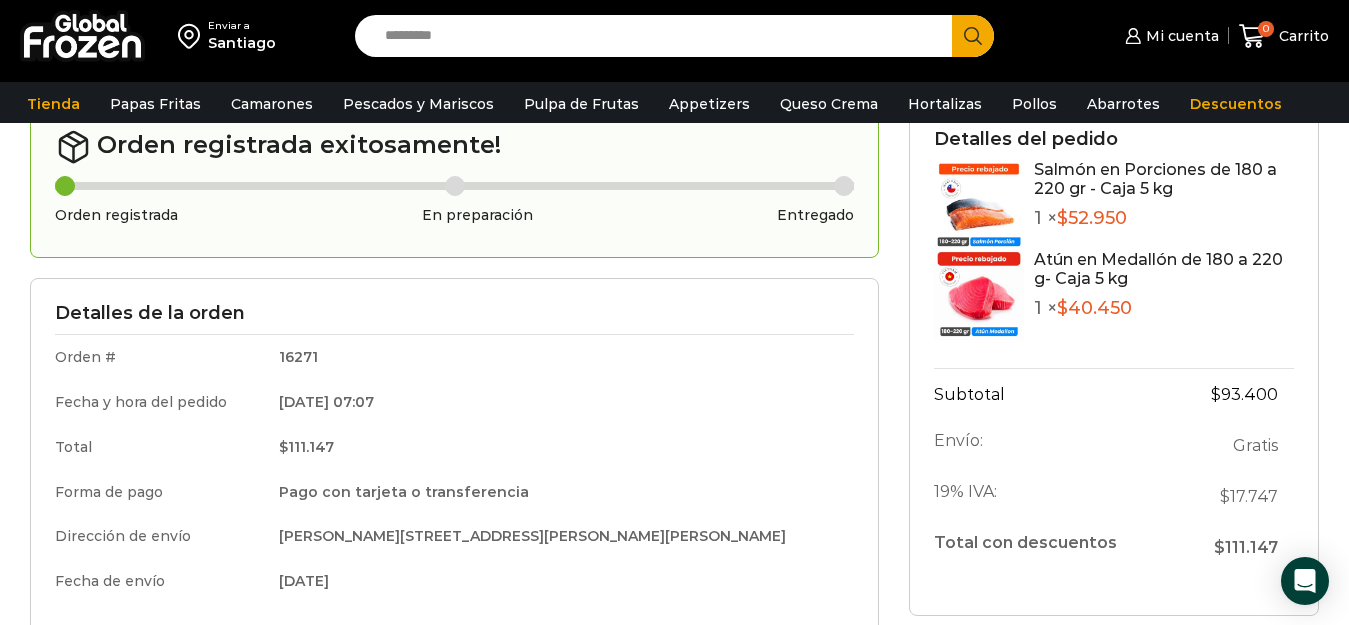 scroll, scrollTop: 0, scrollLeft: 0, axis: both 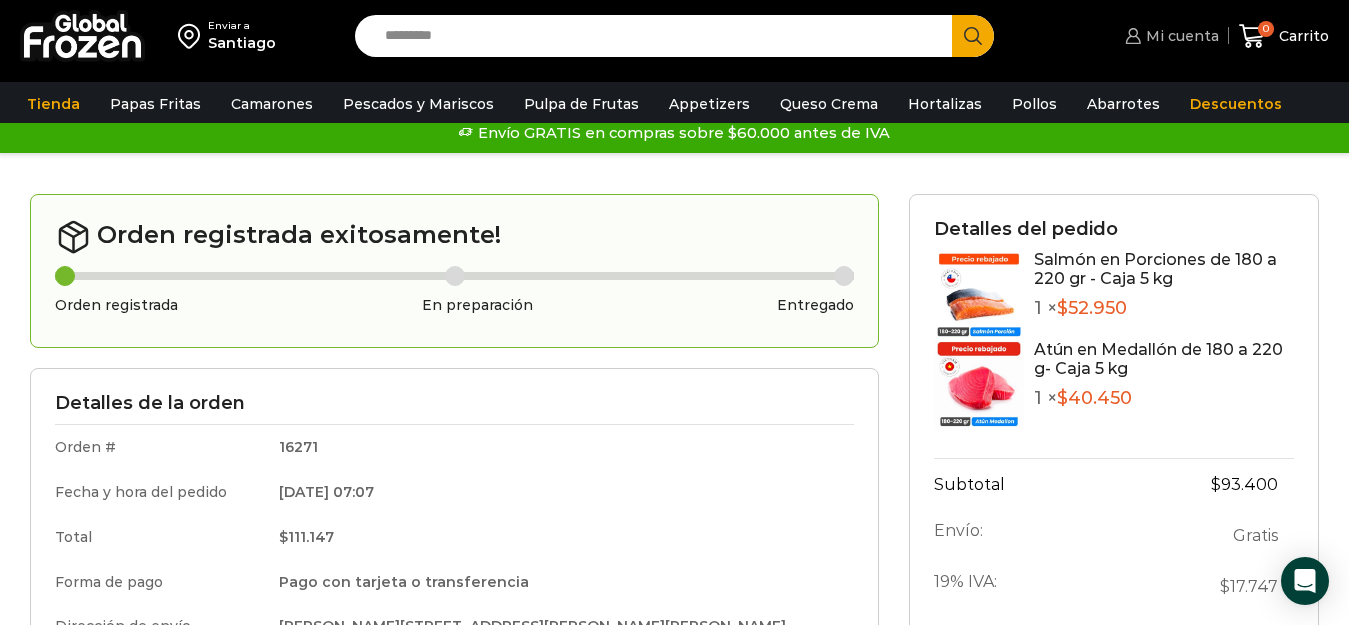 click on "Mi cuenta" at bounding box center (1180, 36) 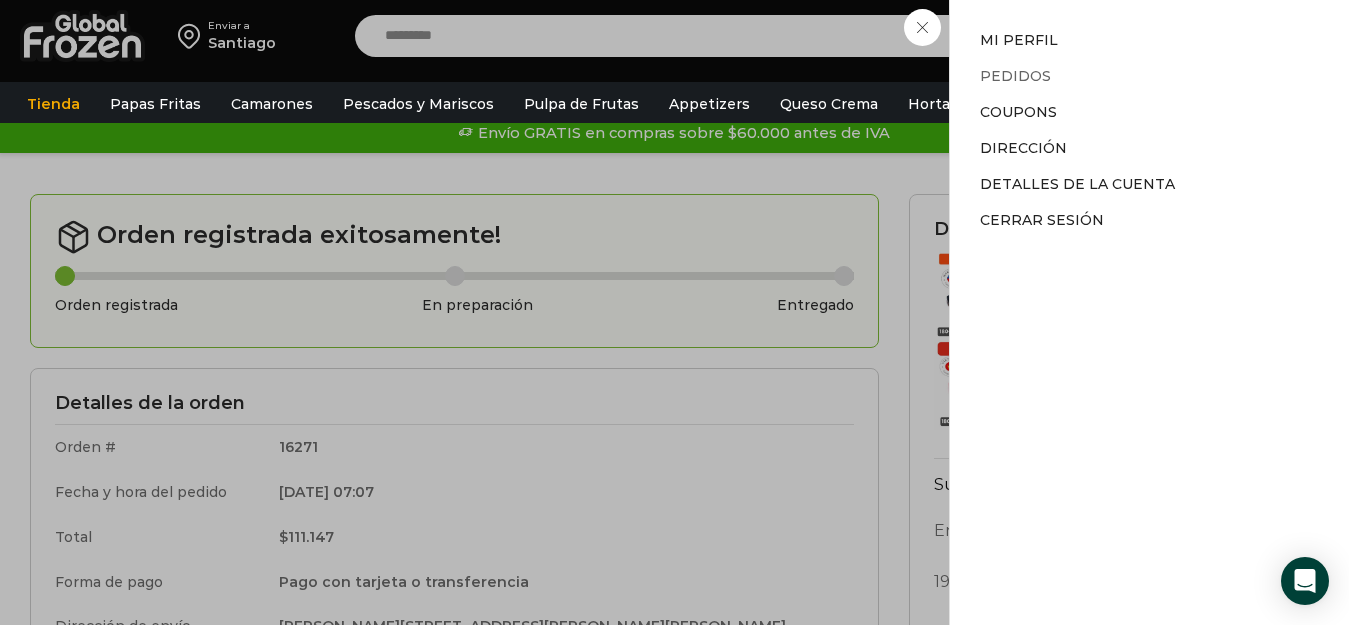 click on "Pedidos" at bounding box center (1015, 76) 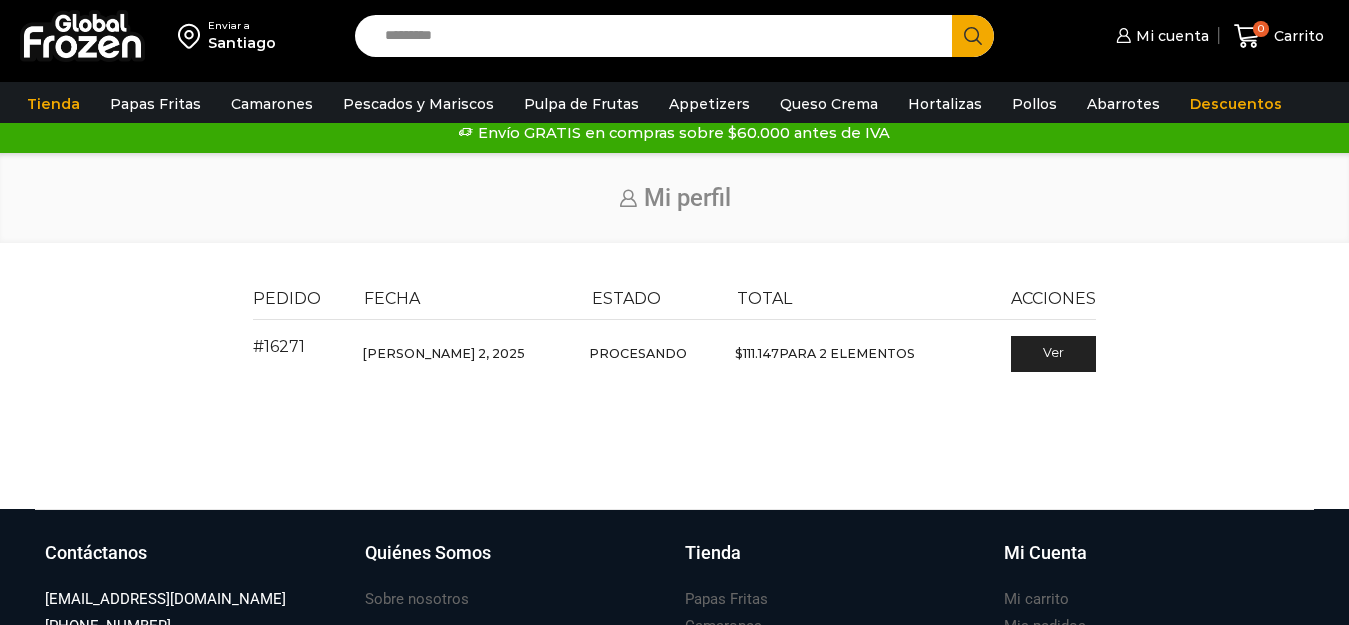 scroll, scrollTop: 0, scrollLeft: 0, axis: both 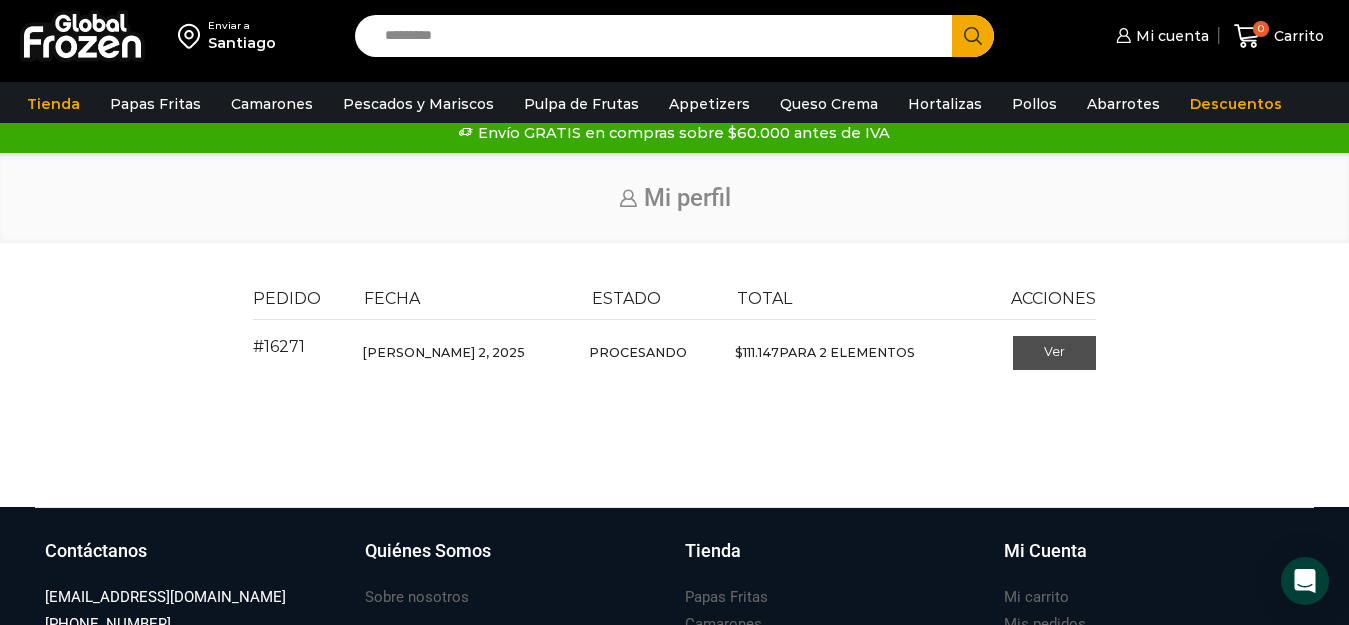click on "Ver" at bounding box center (1054, 353) 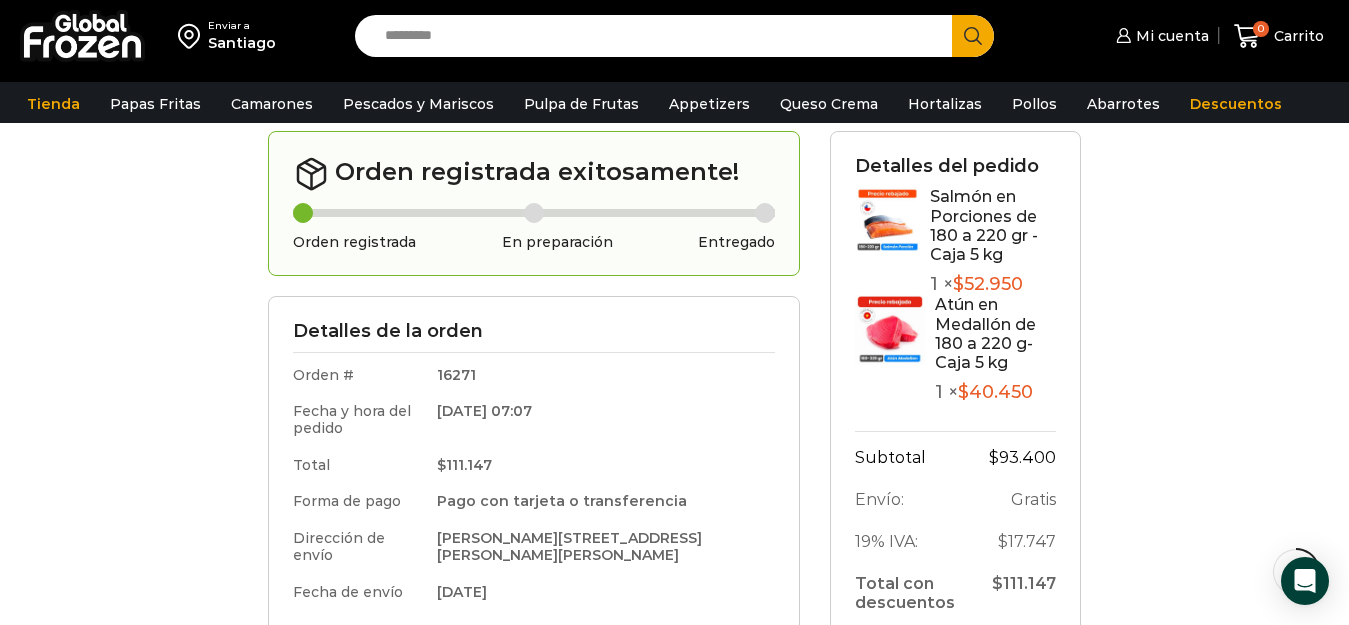 scroll, scrollTop: 0, scrollLeft: 0, axis: both 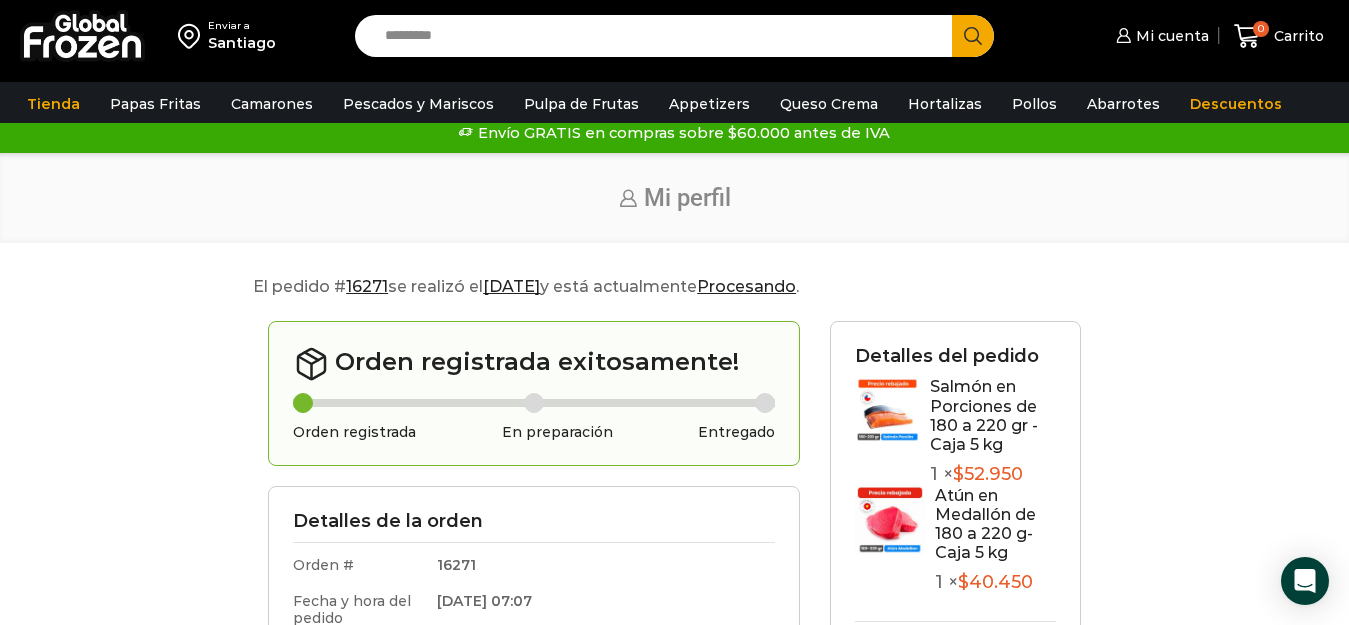 click at bounding box center (82, 36) 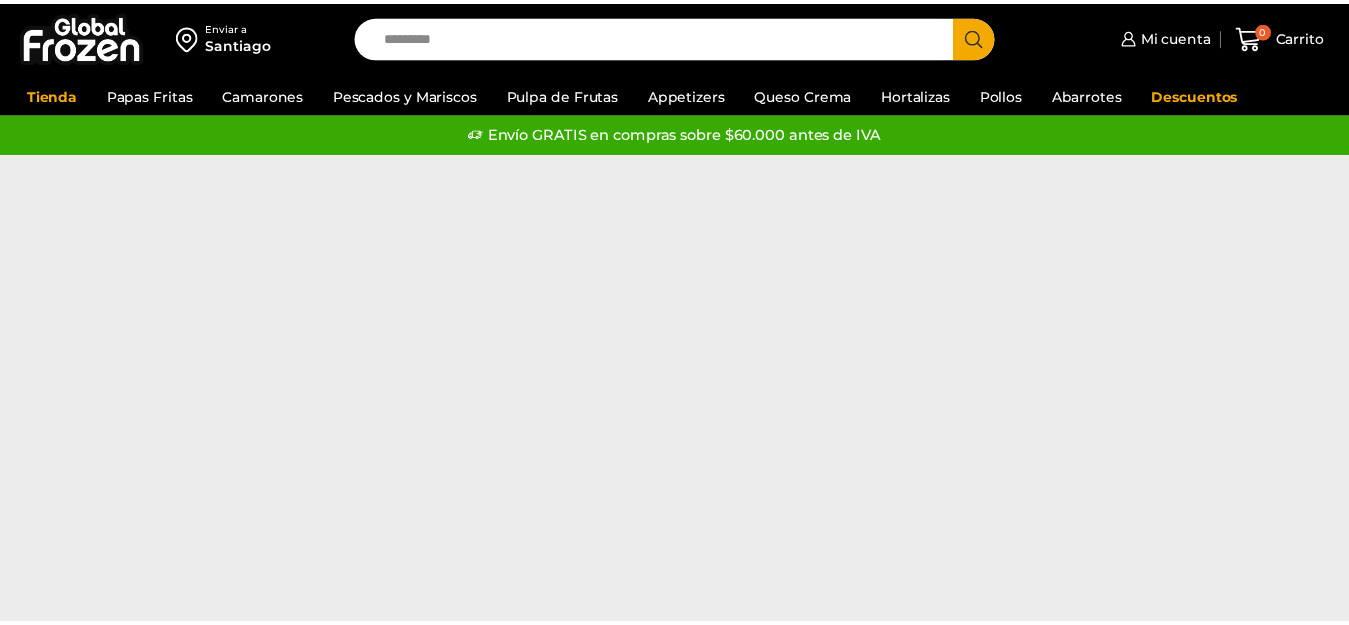 scroll, scrollTop: 0, scrollLeft: 0, axis: both 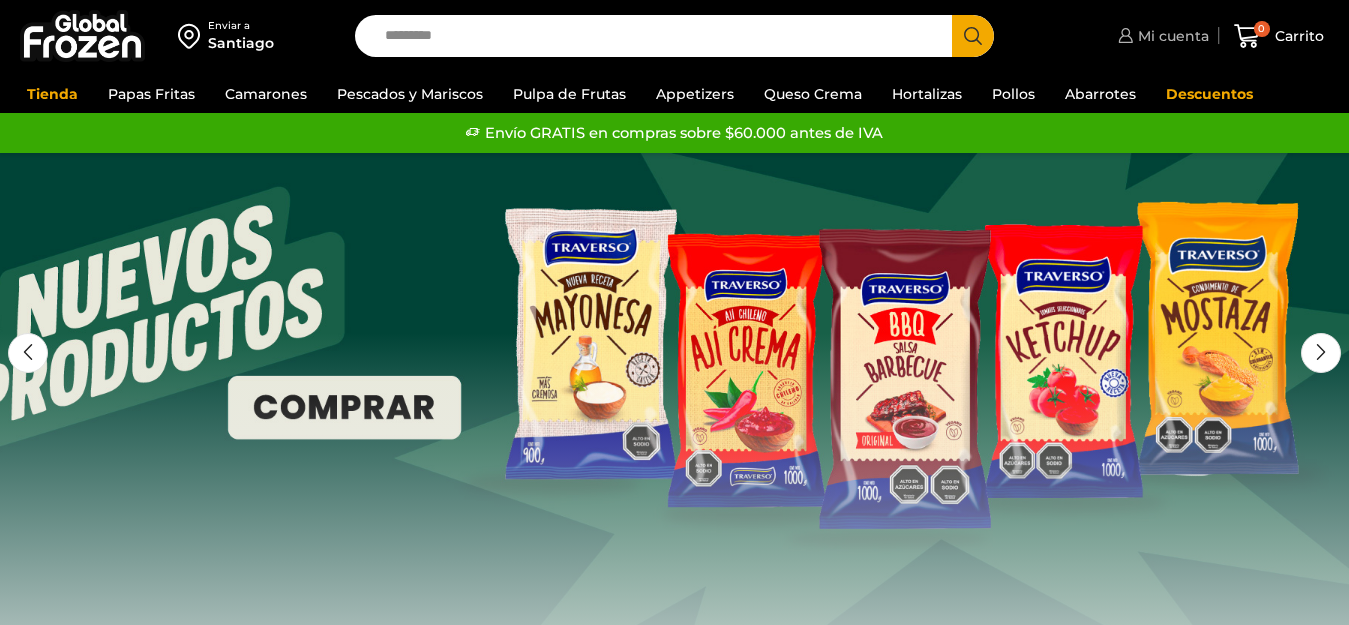 click on "Mi cuenta" at bounding box center [1171, 36] 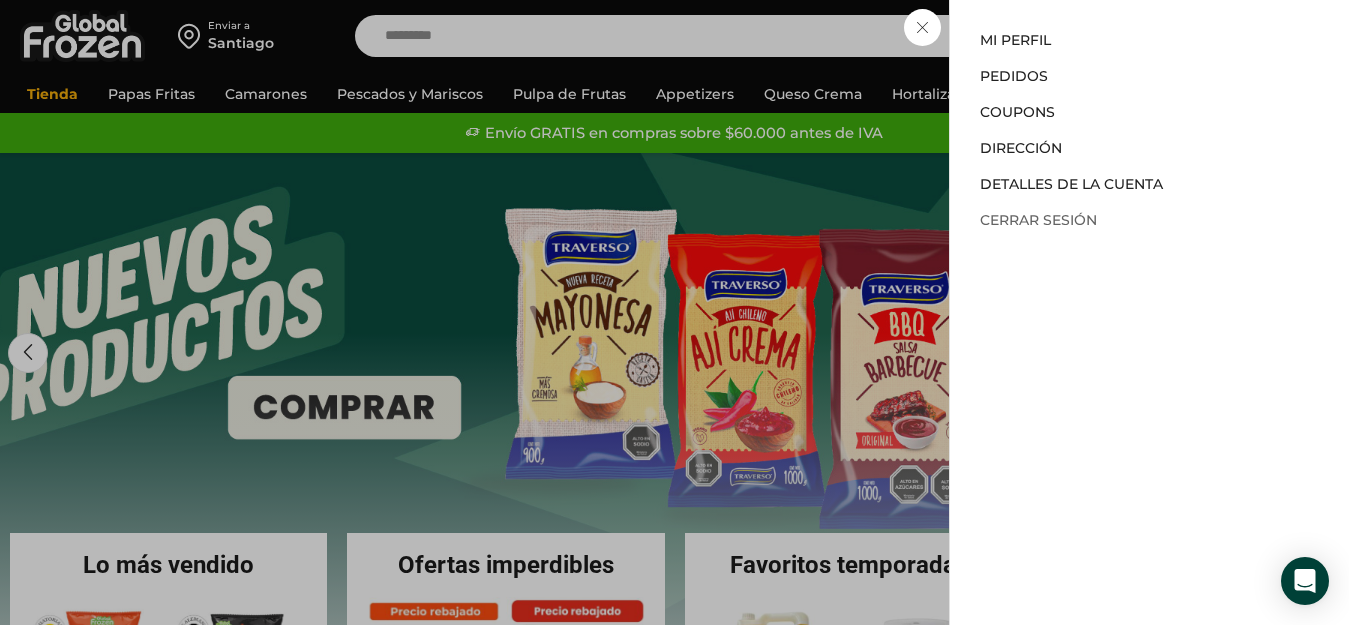 click on "Cerrar sesión" at bounding box center [1038, 220] 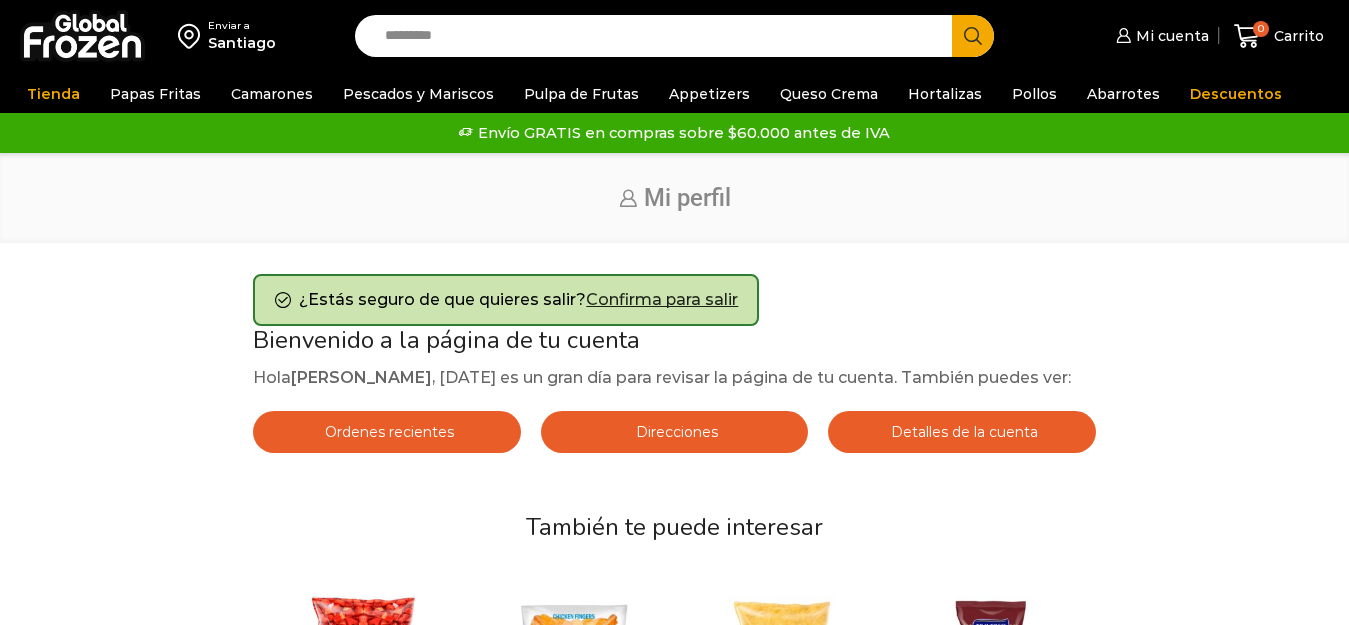 scroll, scrollTop: 0, scrollLeft: 0, axis: both 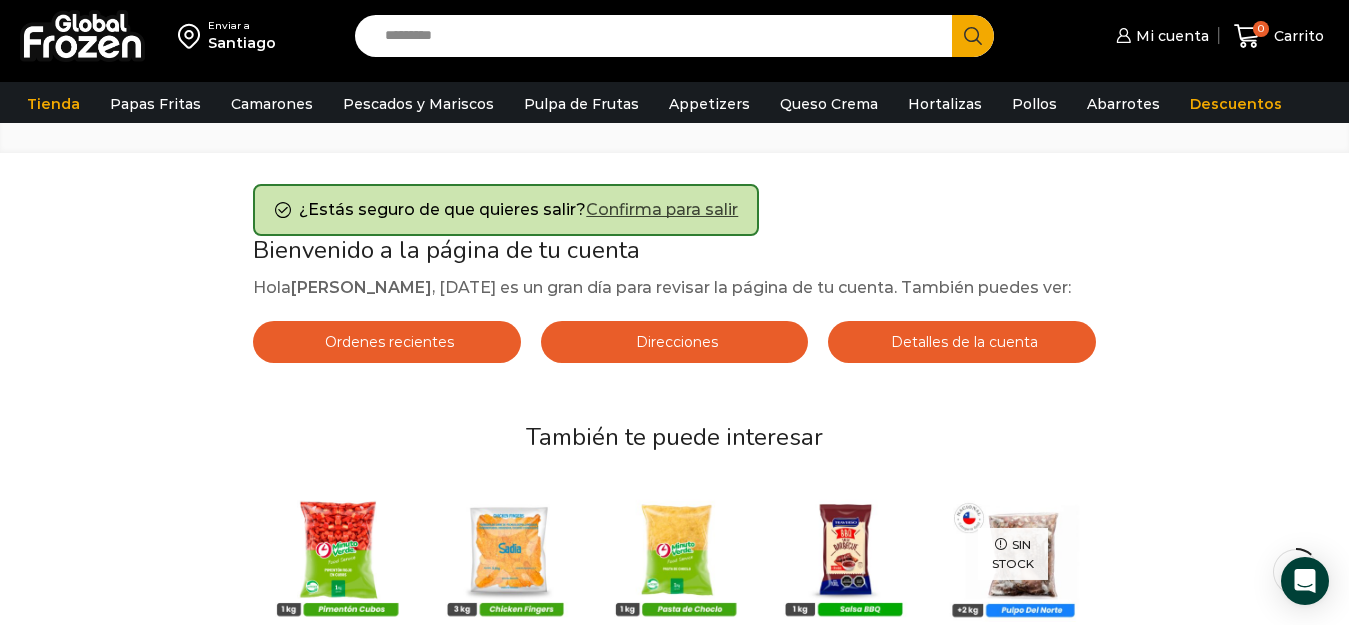 click on "Confirma para salir" at bounding box center [662, 209] 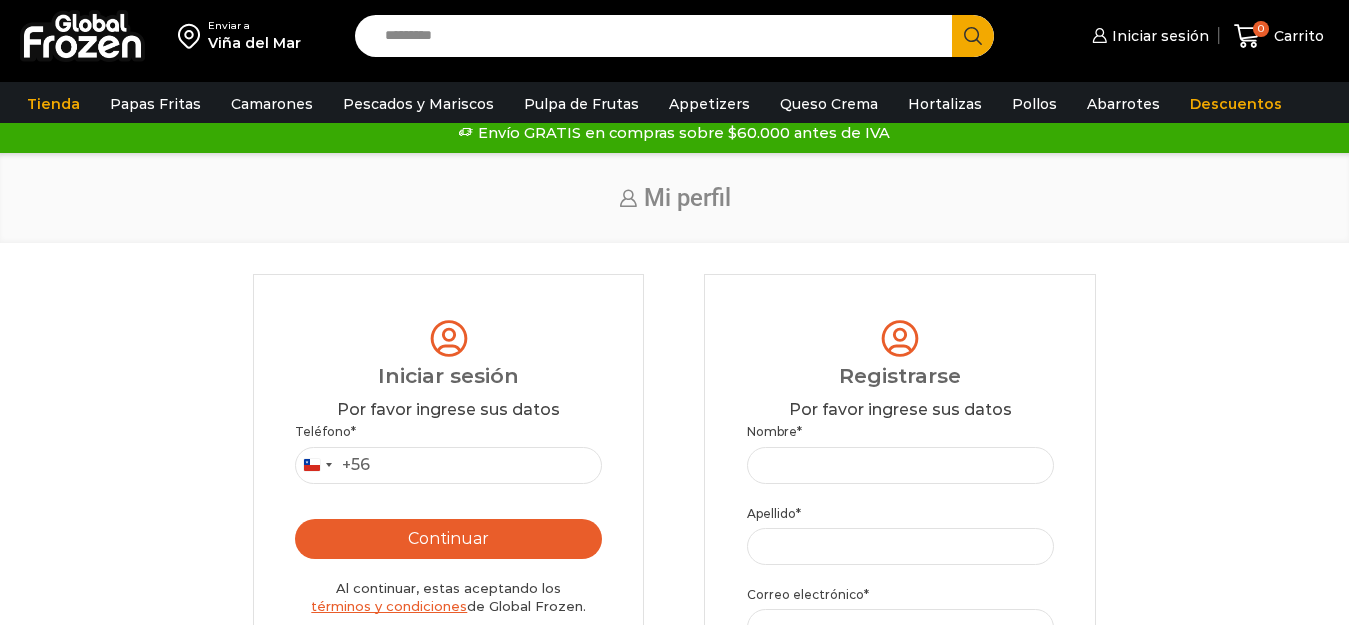 scroll, scrollTop: 0, scrollLeft: 0, axis: both 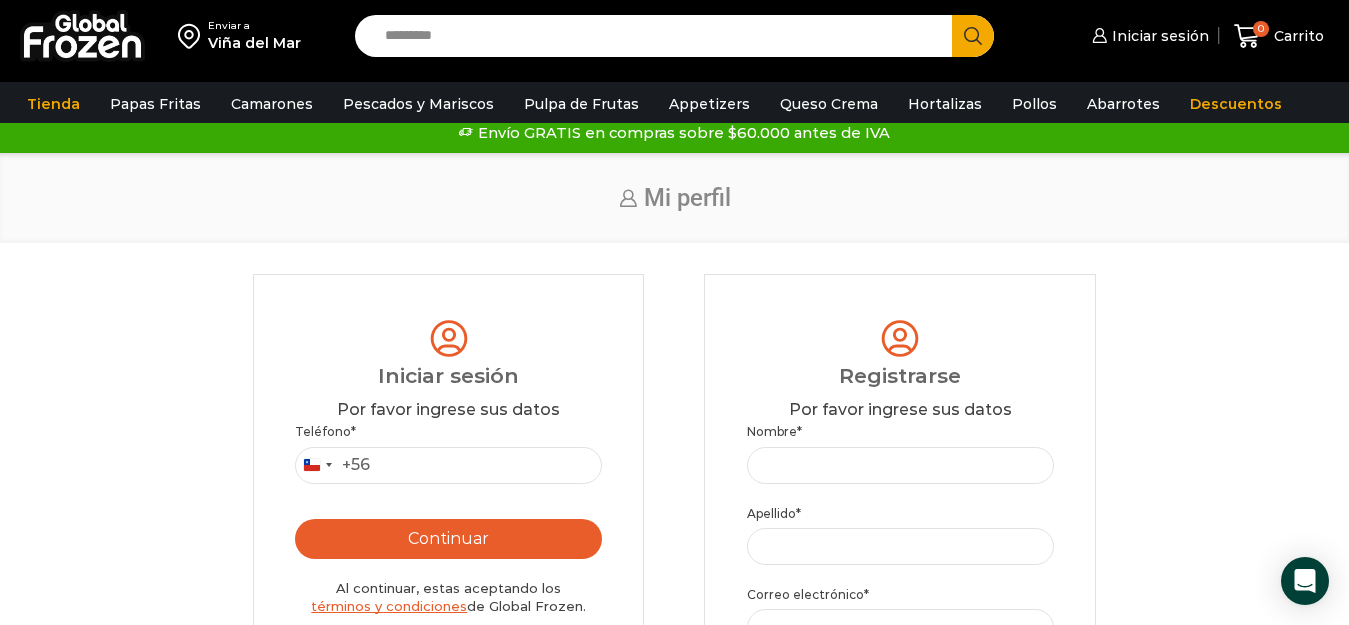 click at bounding box center (82, 36) 